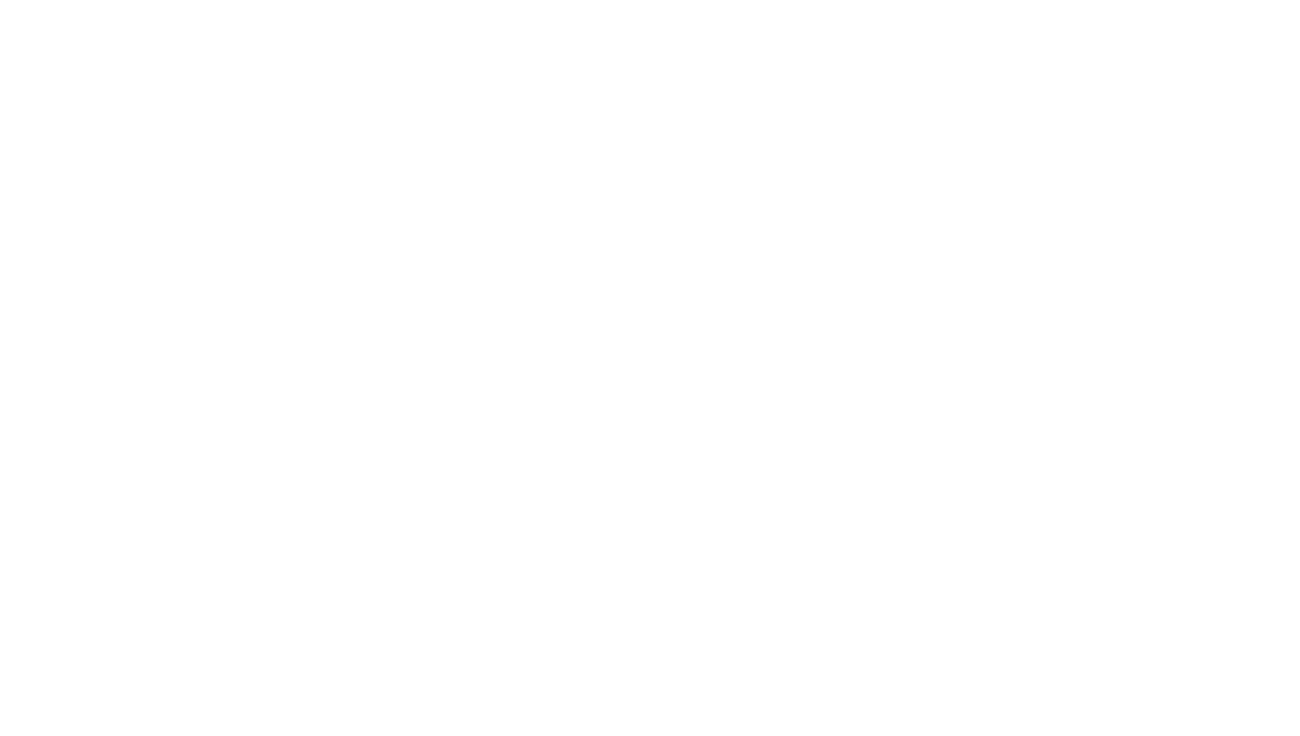 scroll, scrollTop: 0, scrollLeft: 0, axis: both 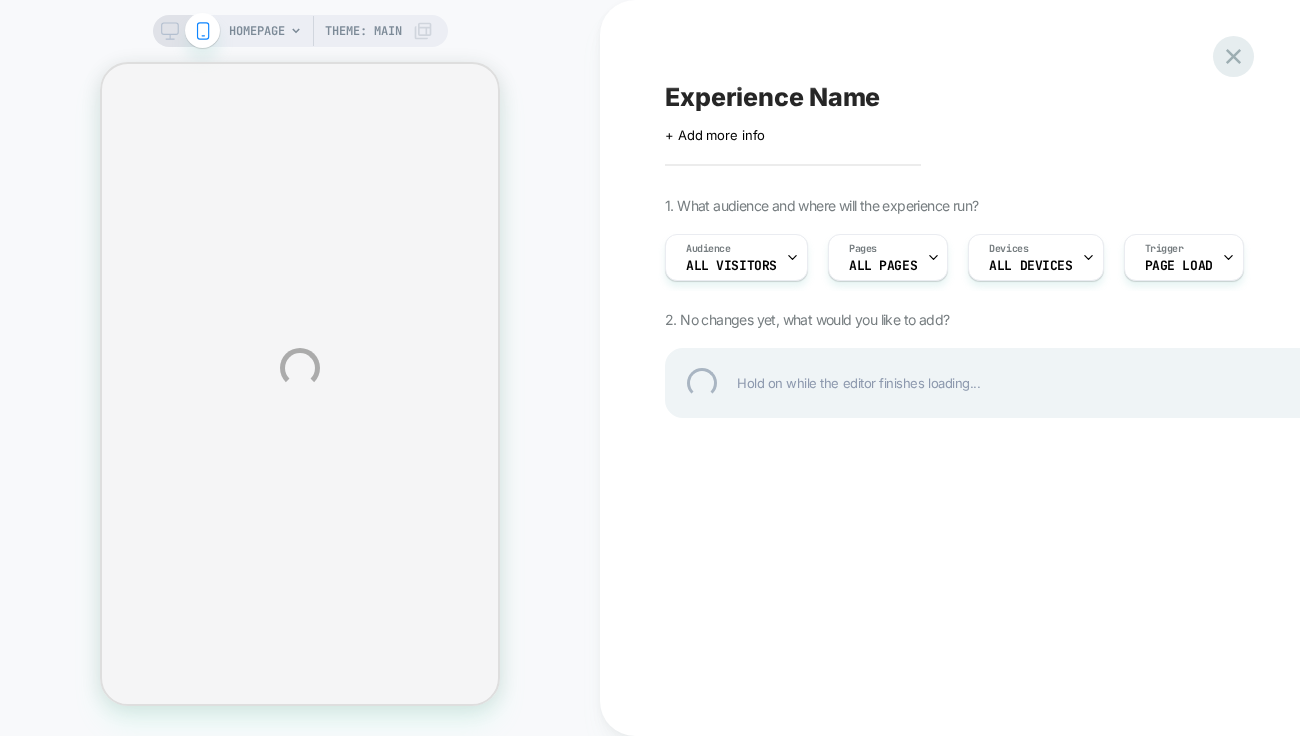 click at bounding box center (1233, 56) 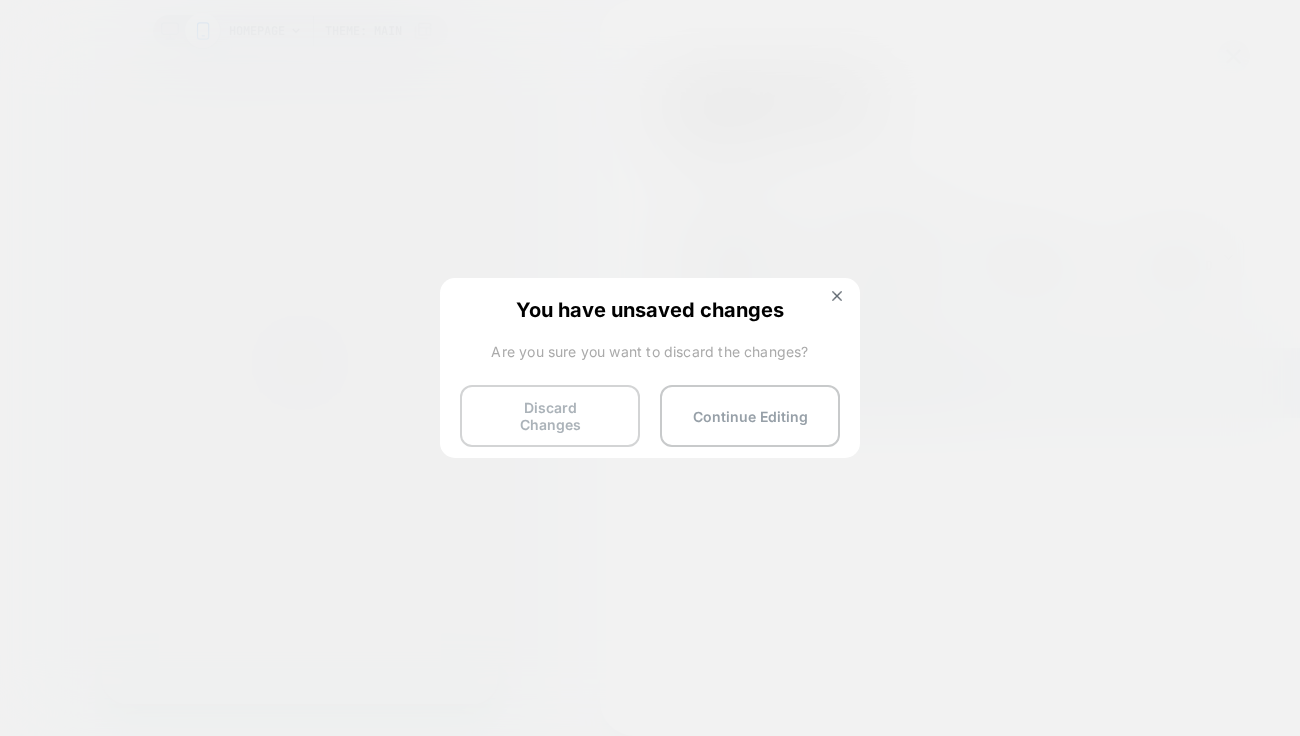 click on "Discard Changes" at bounding box center (550, 416) 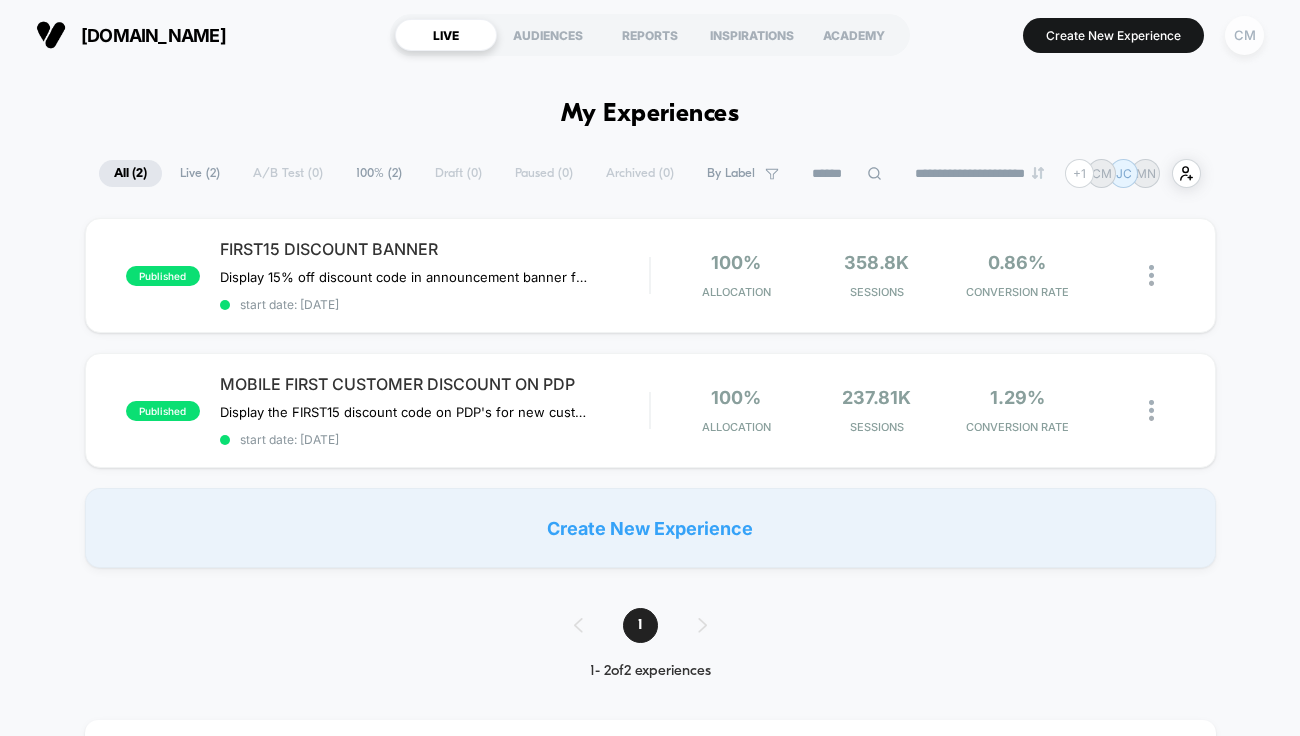 click on "CM" at bounding box center [1244, 35] 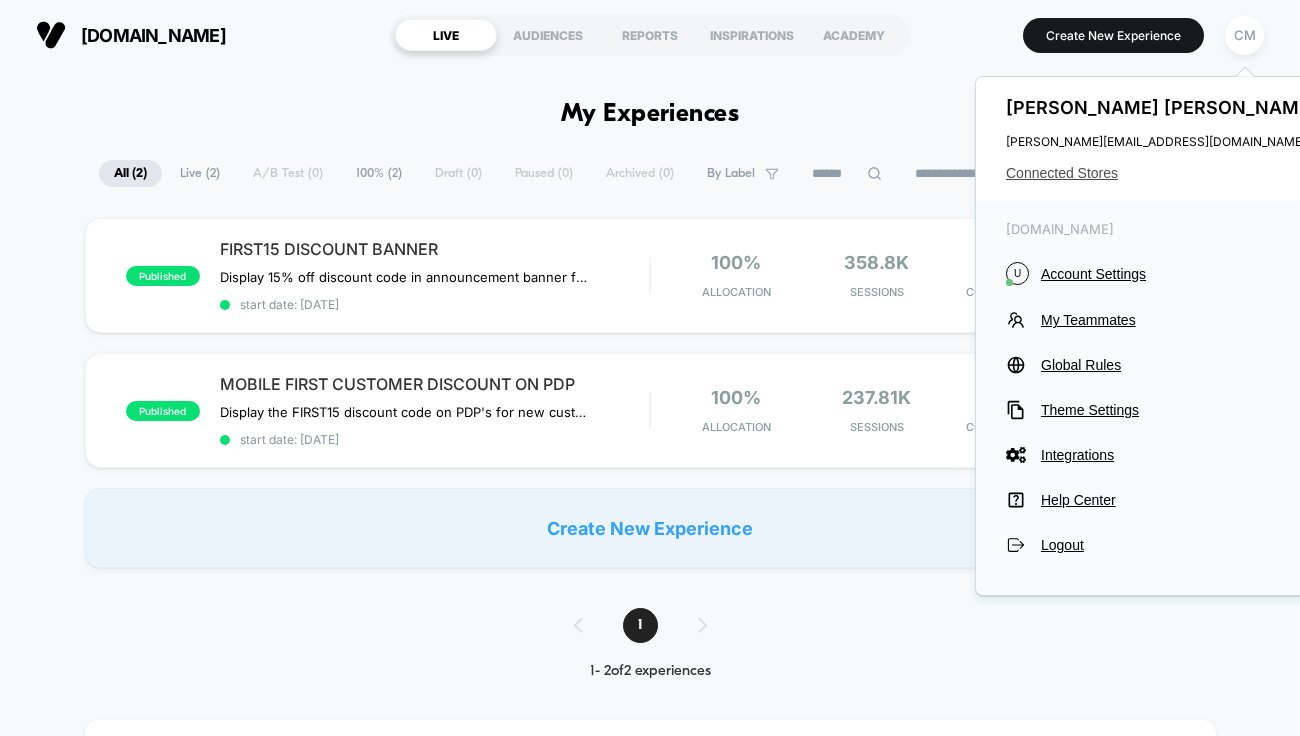 click on "Connected Stores" at bounding box center (1164, 173) 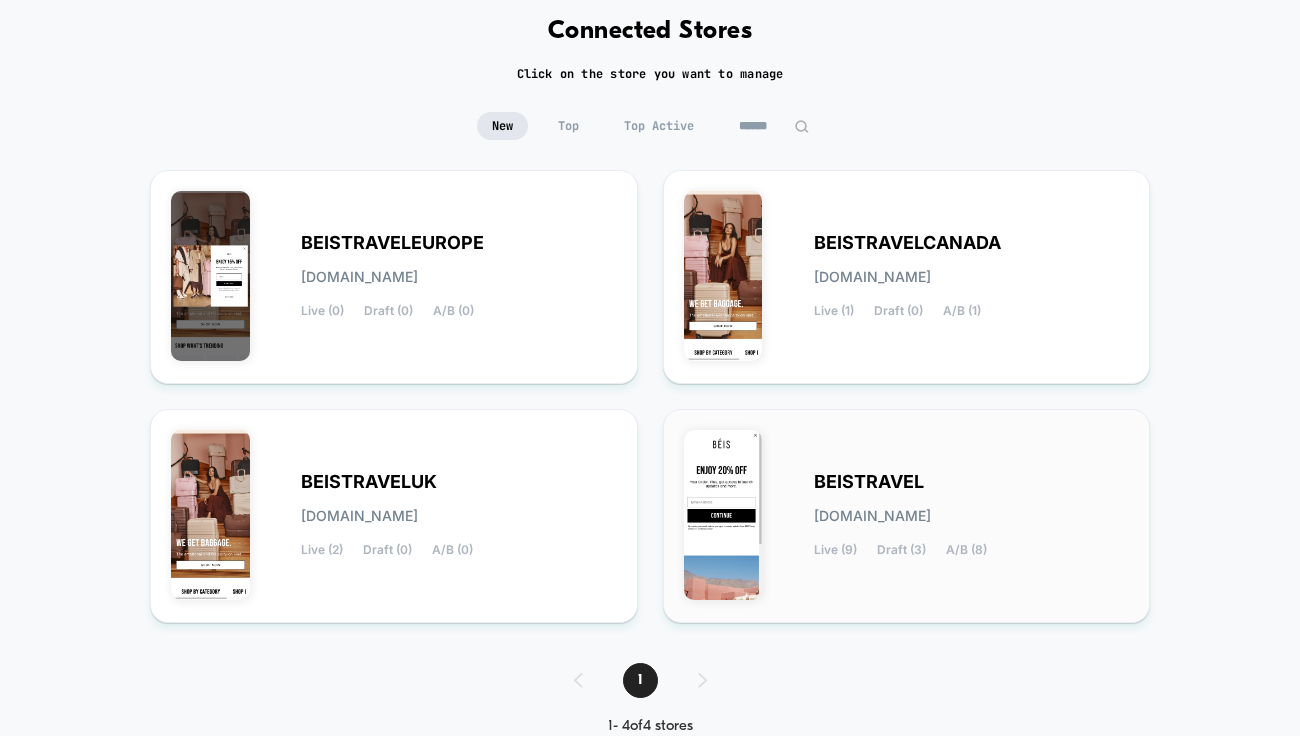scroll, scrollTop: 100, scrollLeft: 0, axis: vertical 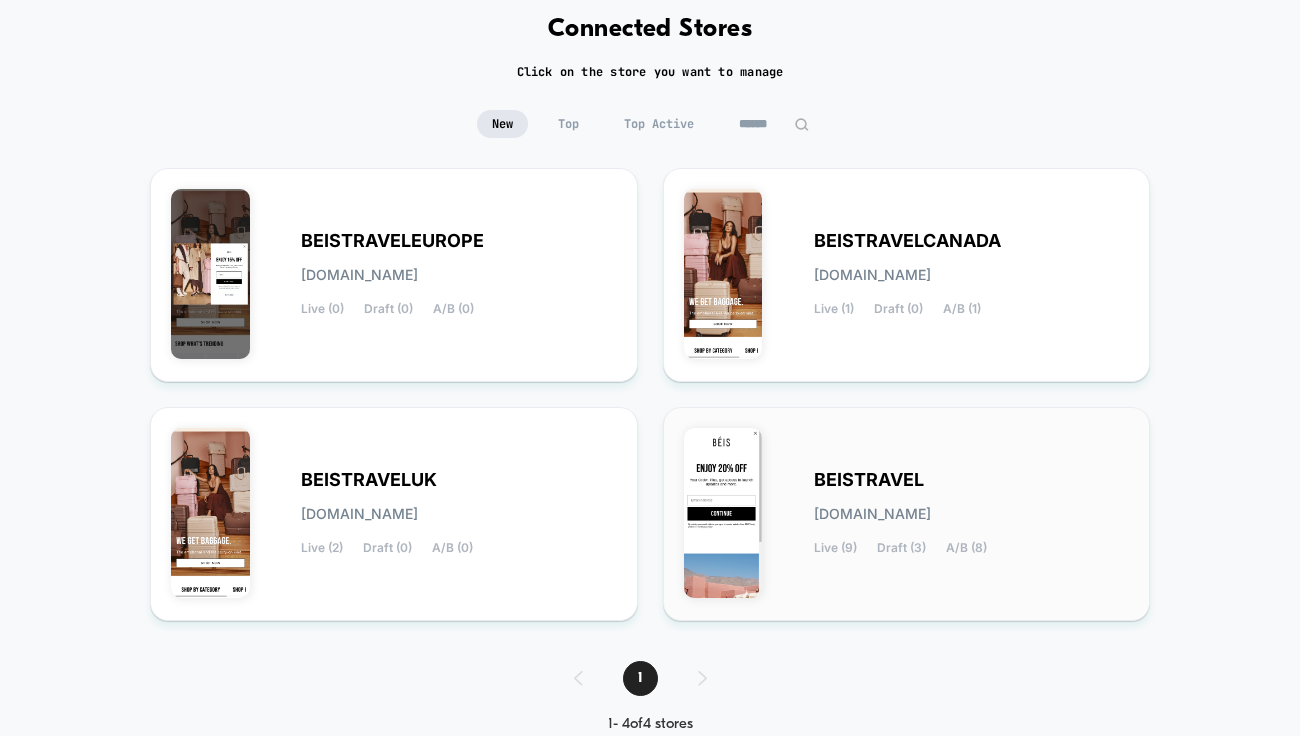 click on "BEISTRAVEL" at bounding box center (869, 480) 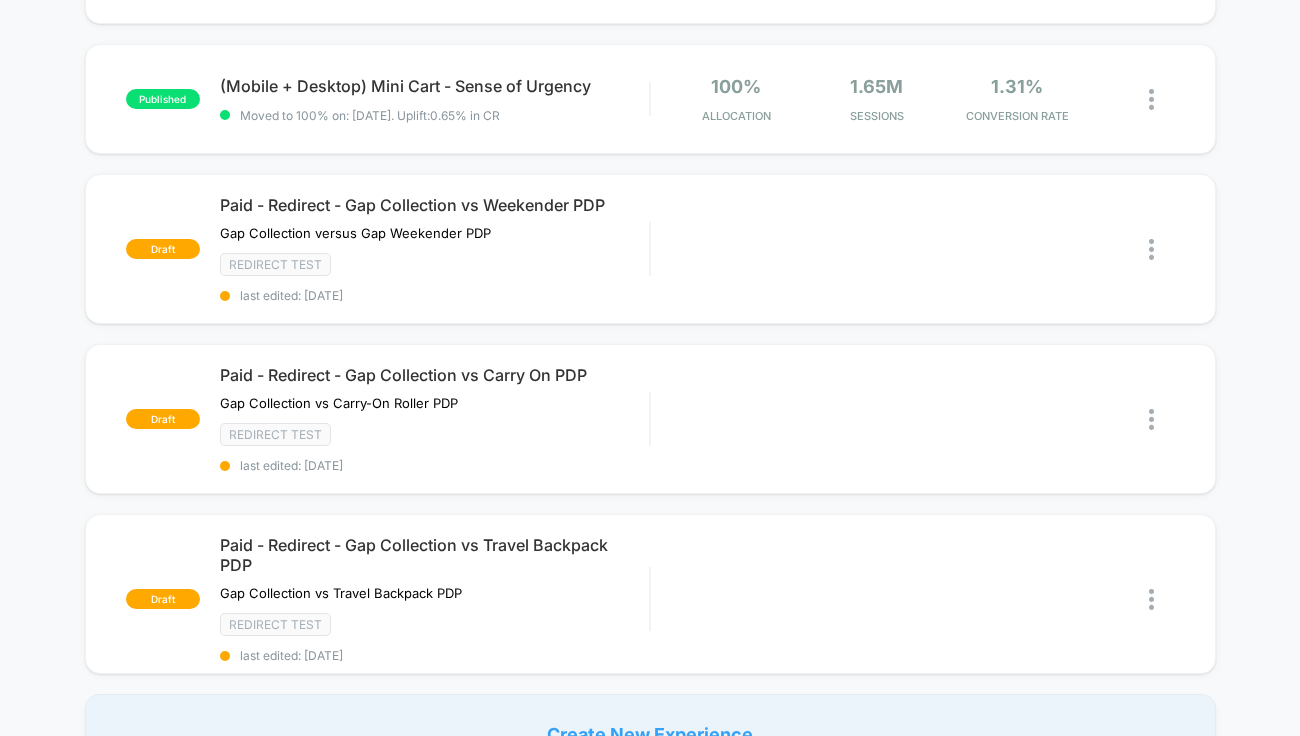 scroll, scrollTop: 1316, scrollLeft: 0, axis: vertical 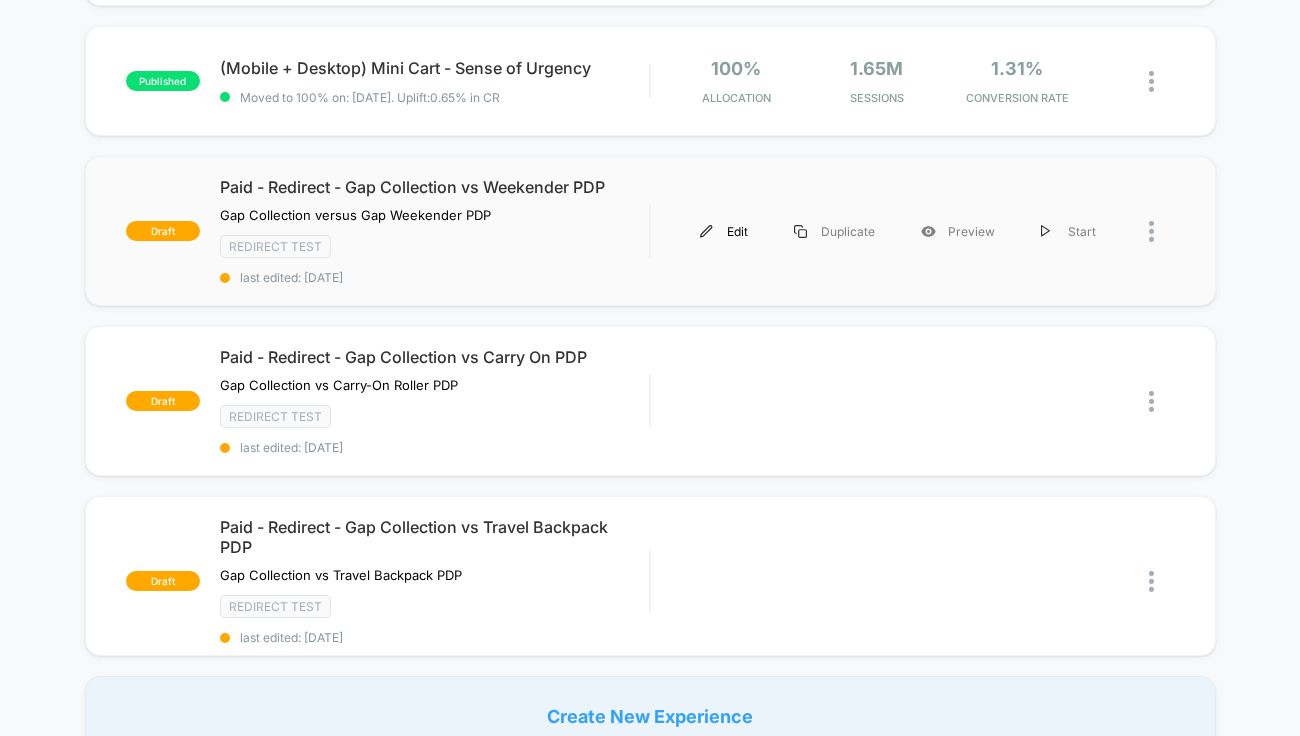 click on "Edit" at bounding box center [724, 231] 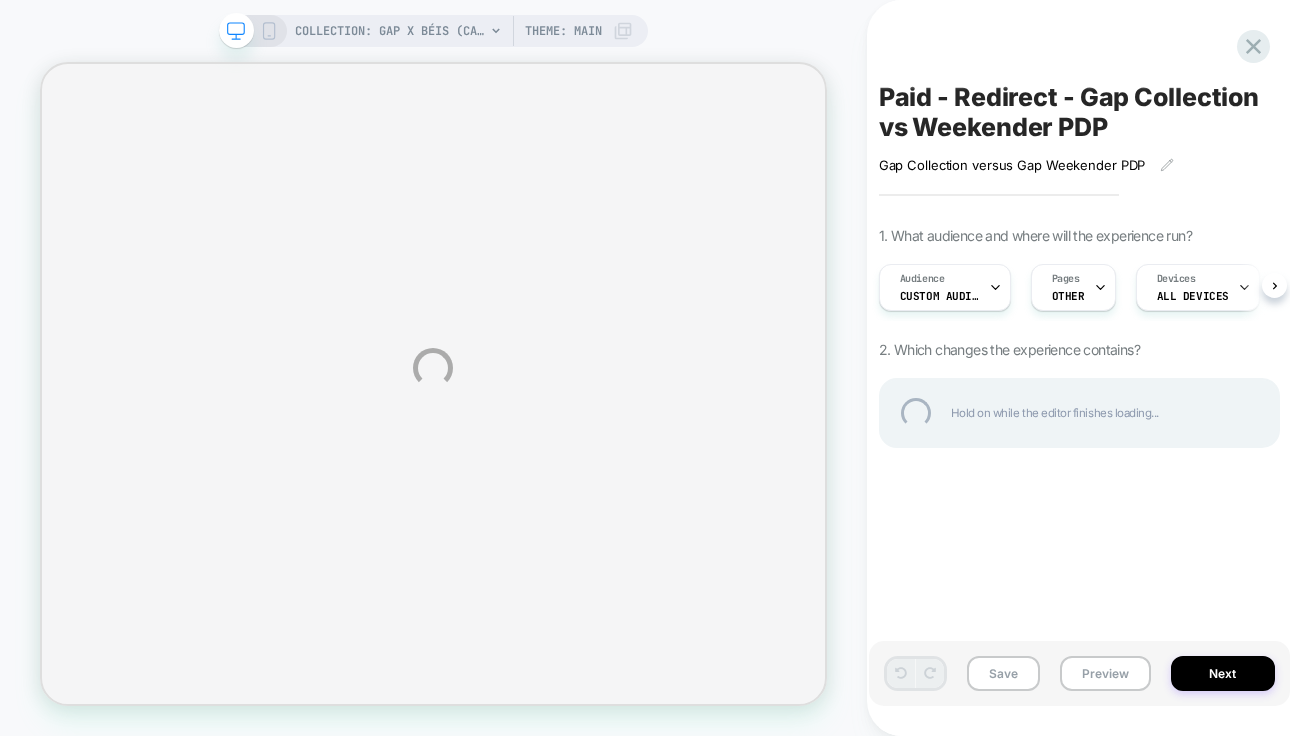 click on "COLLECTION: Gap x BÉIS (Category) COLLECTION: Gap x BÉIS (Category) Theme: MAIN Paid - Redirect - Gap Collection vs Weekender PDP Gap Collection versus Gap Weekender PDP Click to edit experience details Gap Collection versus Gap Weekender PDP 1. What audience and where will the experience run? Audience Custom Audience Pages OTHER Devices ALL DEVICES Trigger Page Load 2. Which changes the experience contains? Hold on while the editor finishes loading... Save Preview Next" at bounding box center (650, 368) 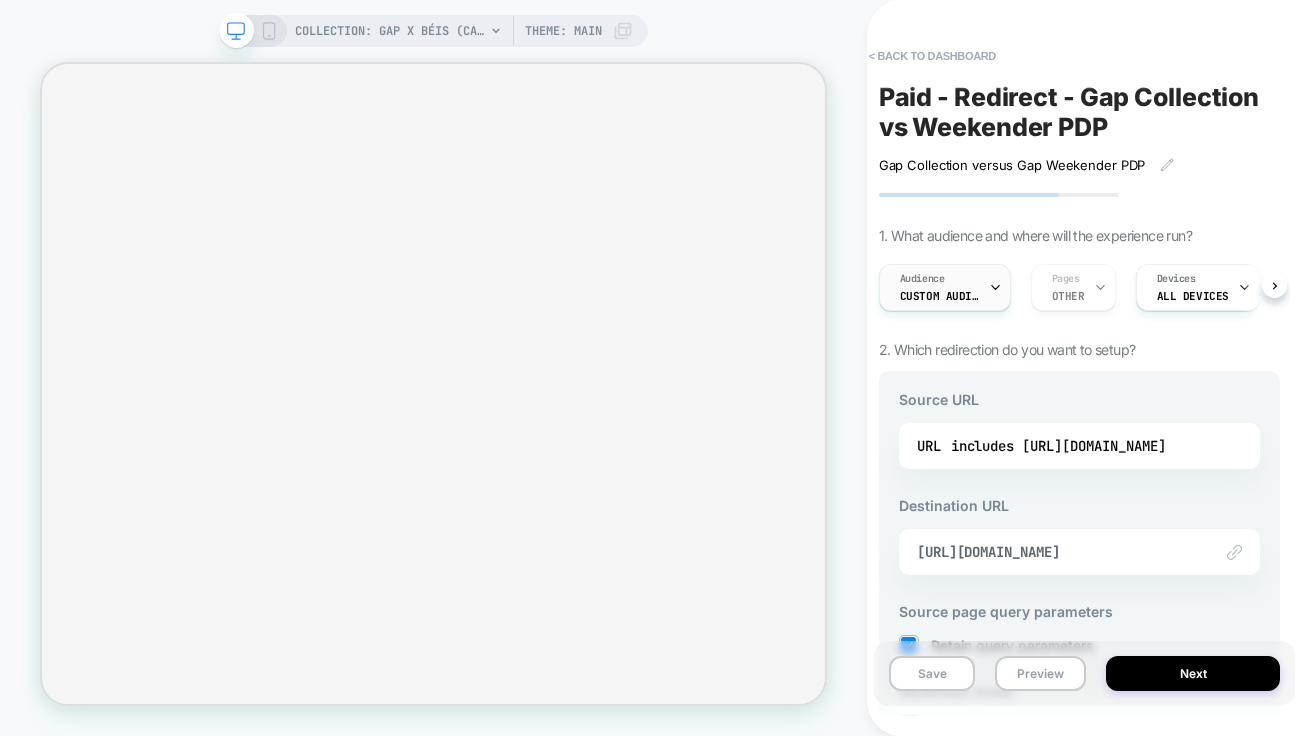 click on "Custom Audience" at bounding box center [940, 296] 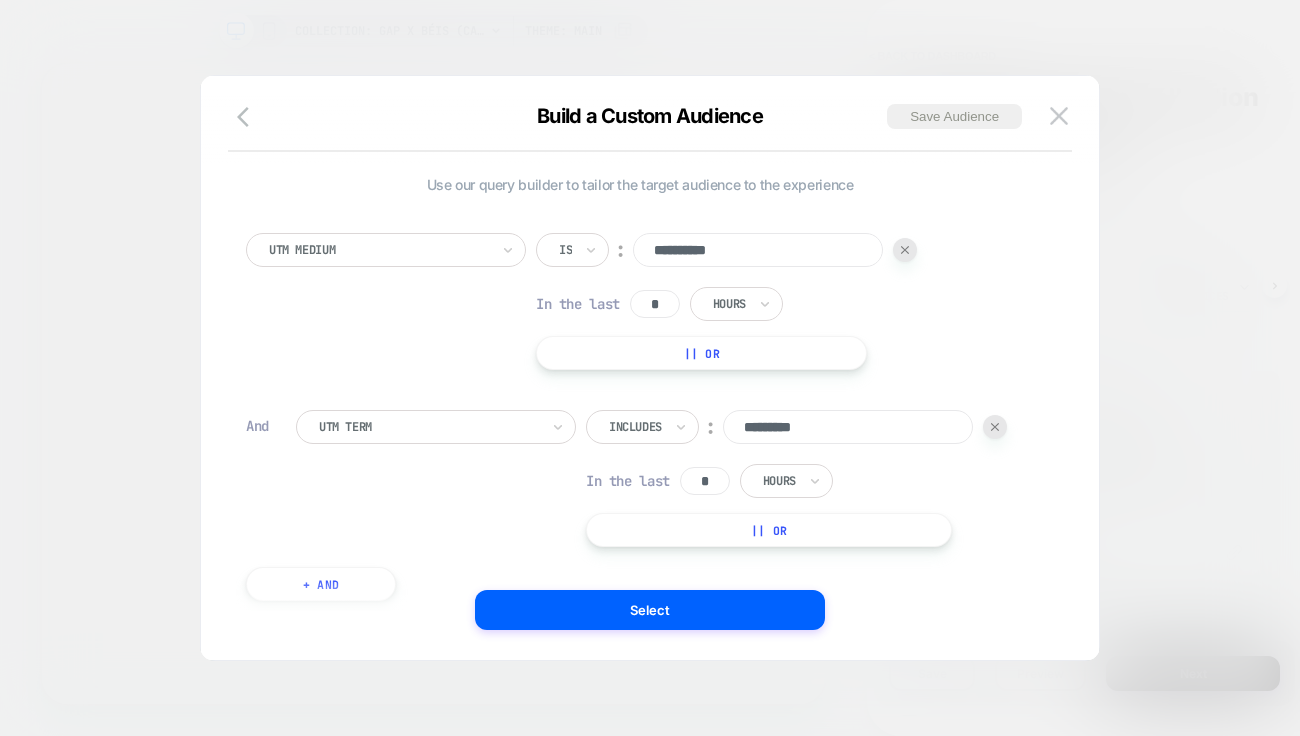 scroll, scrollTop: 0, scrollLeft: 0, axis: both 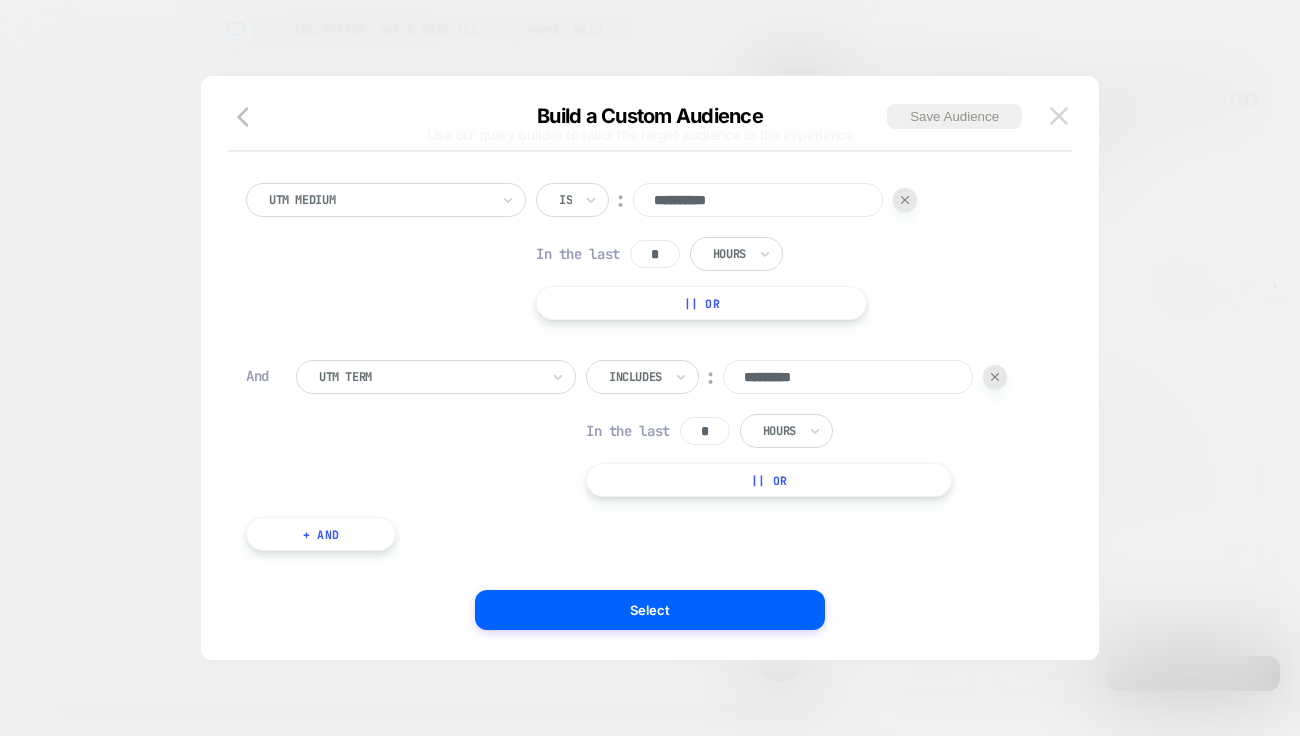 click at bounding box center (1059, 115) 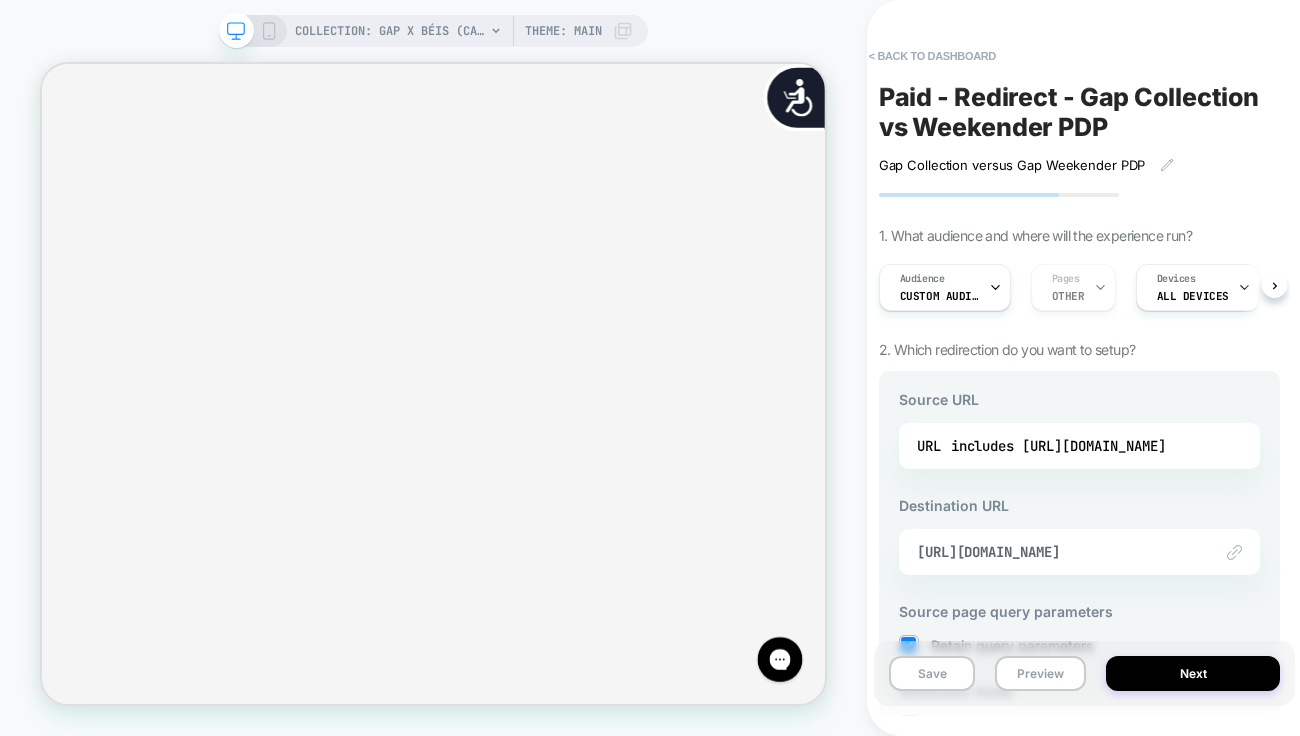 scroll, scrollTop: 0, scrollLeft: 2120, axis: horizontal 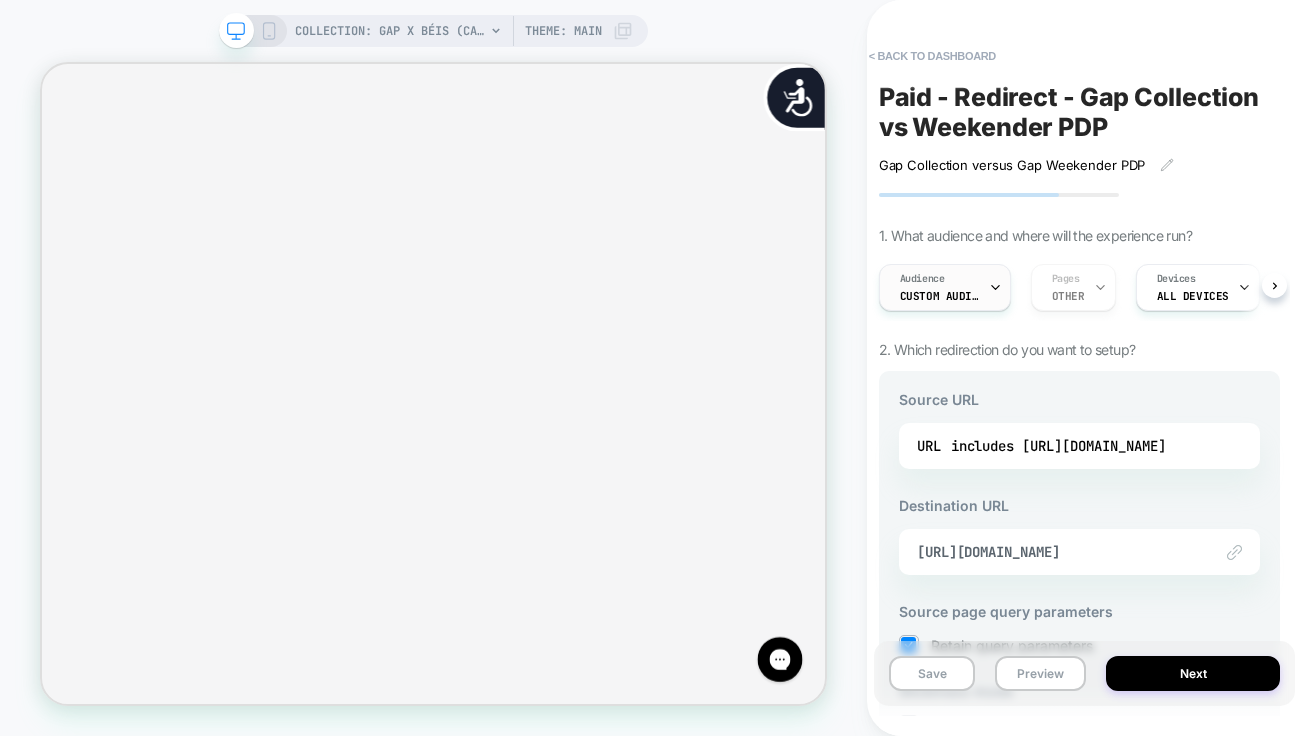 click on "Custom Audience" at bounding box center [940, 296] 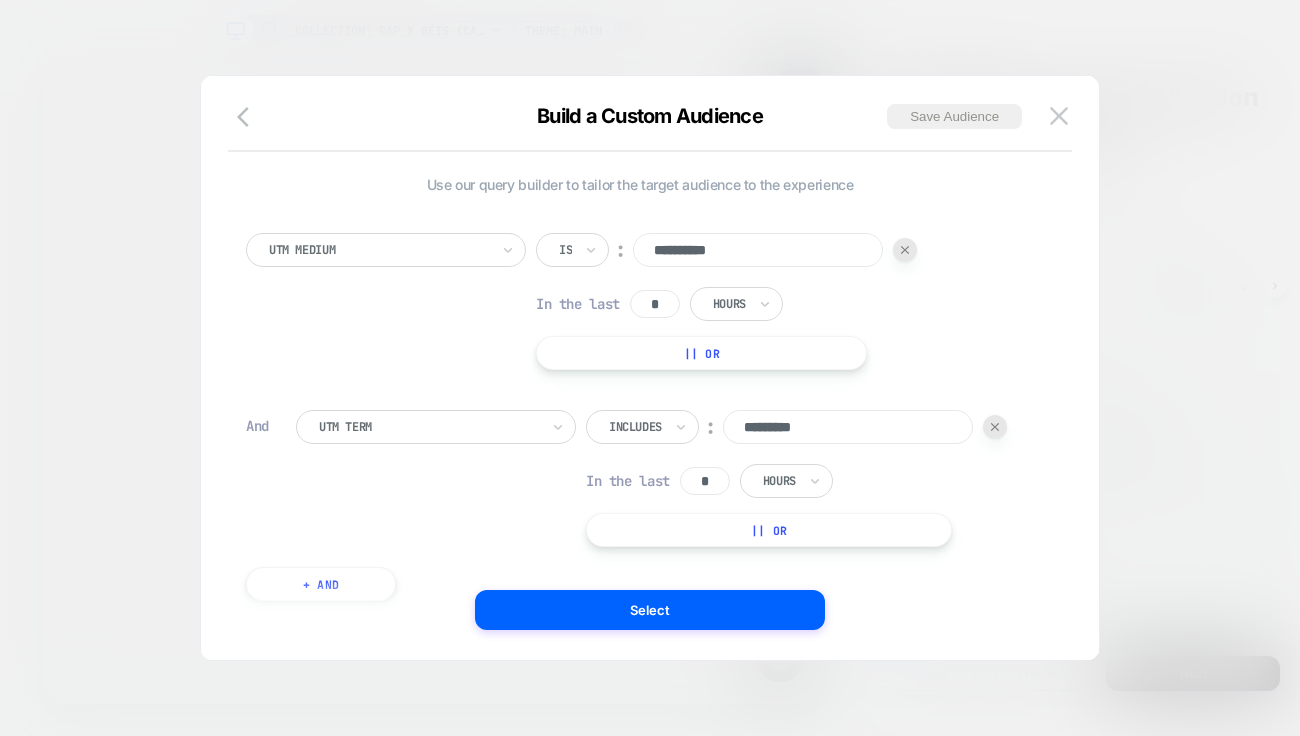 scroll, scrollTop: 0, scrollLeft: 0, axis: both 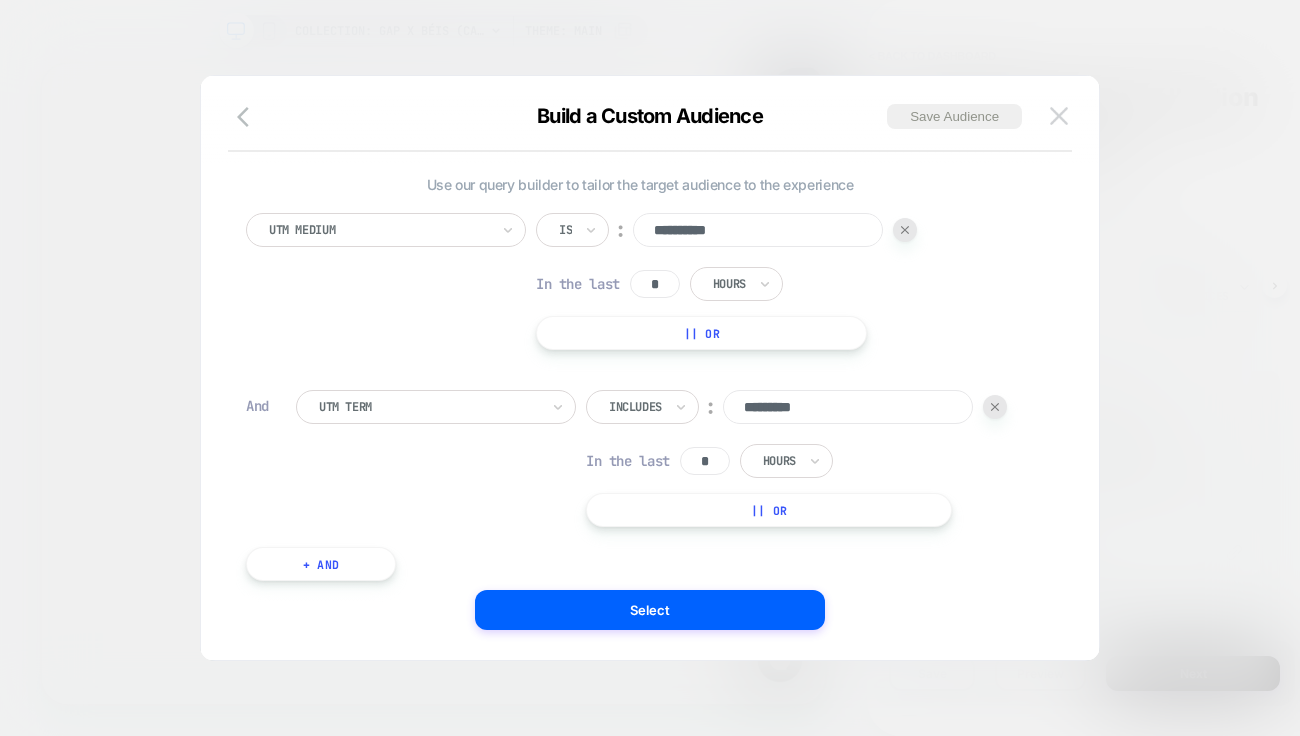 click at bounding box center [1059, 115] 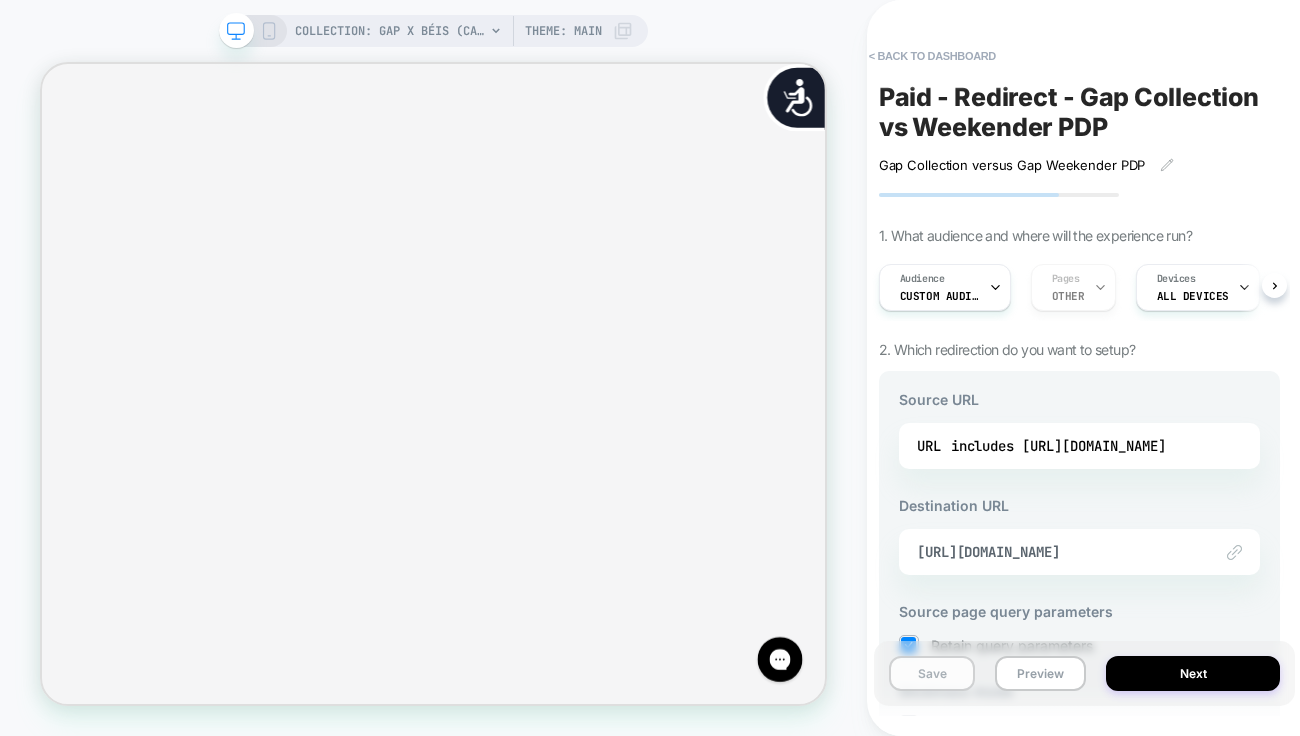 click on "Save" at bounding box center (932, 673) 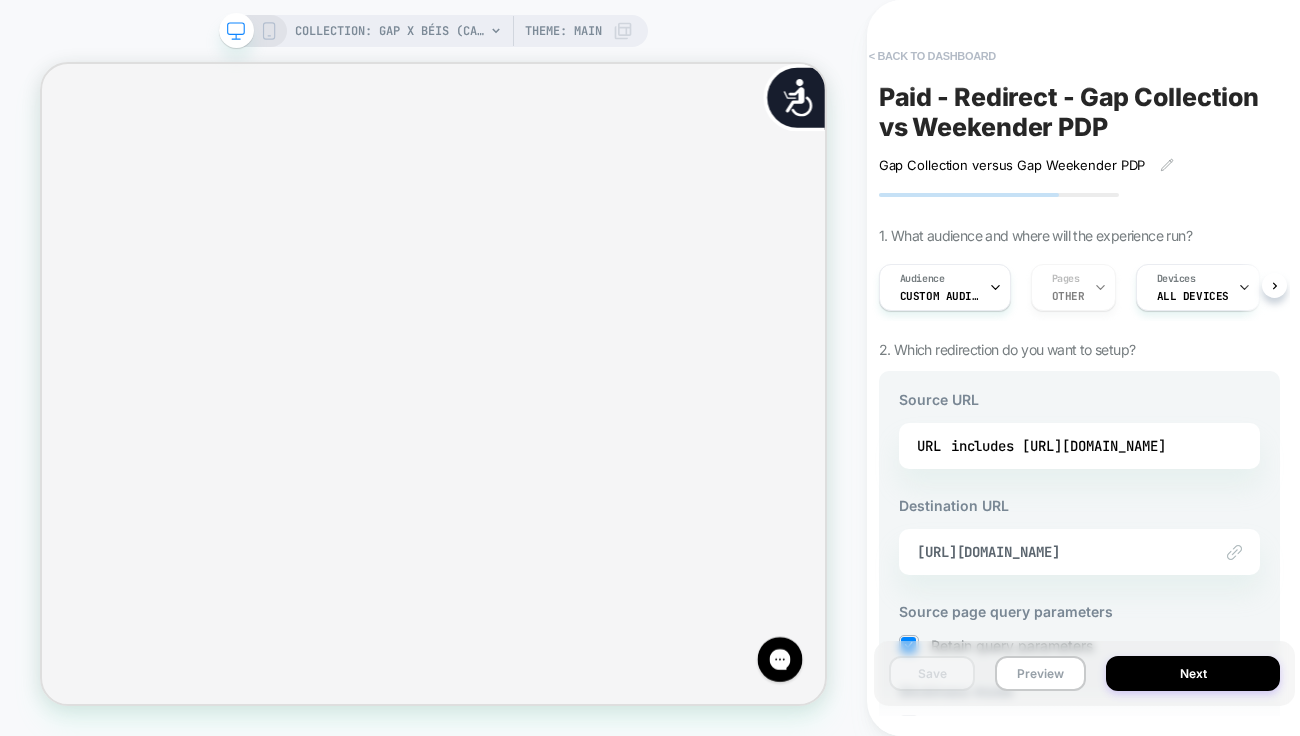 scroll, scrollTop: 0, scrollLeft: 2120, axis: horizontal 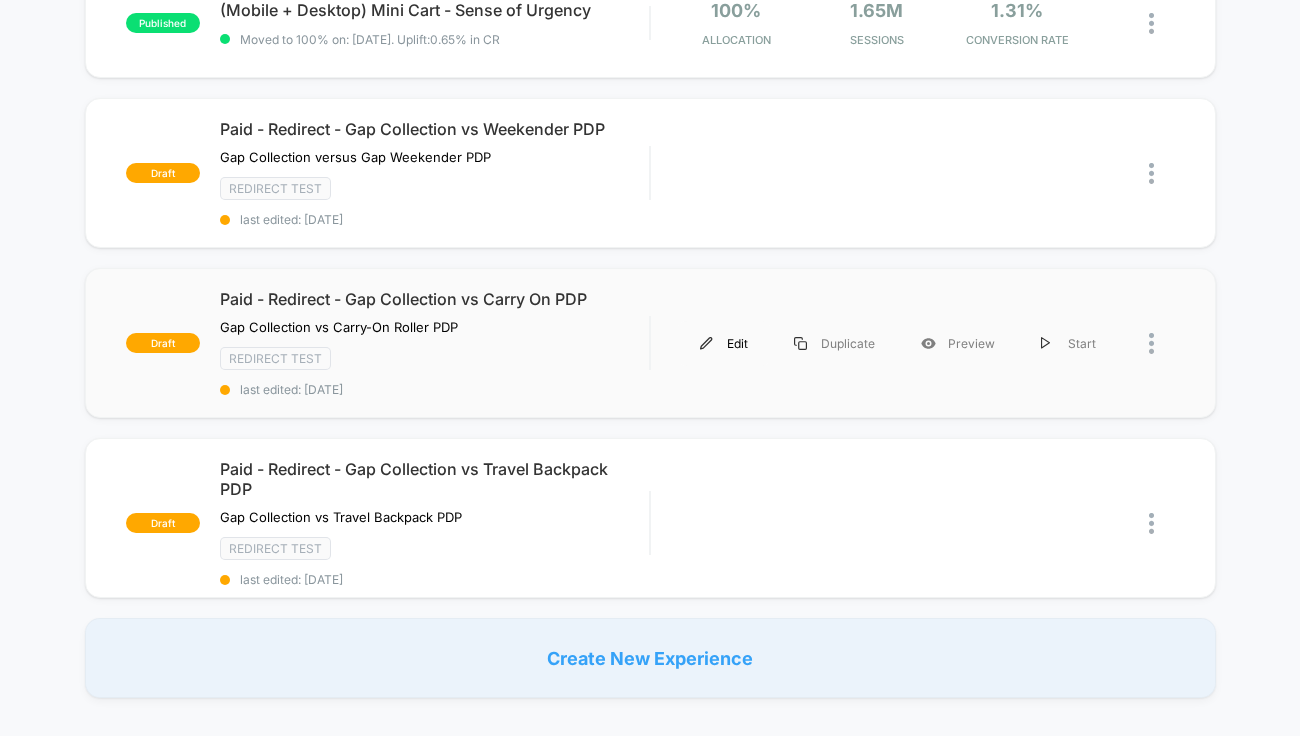 click on "Edit" at bounding box center [724, 343] 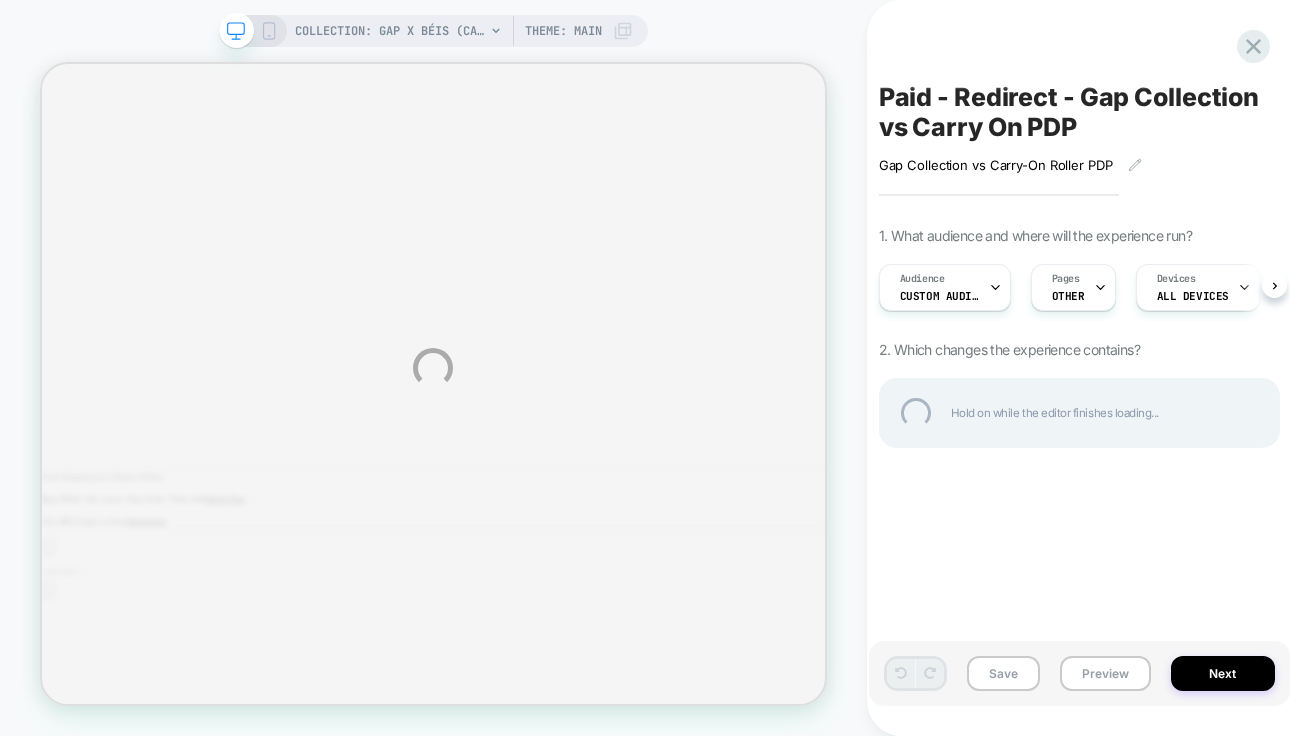 scroll, scrollTop: 0, scrollLeft: 0, axis: both 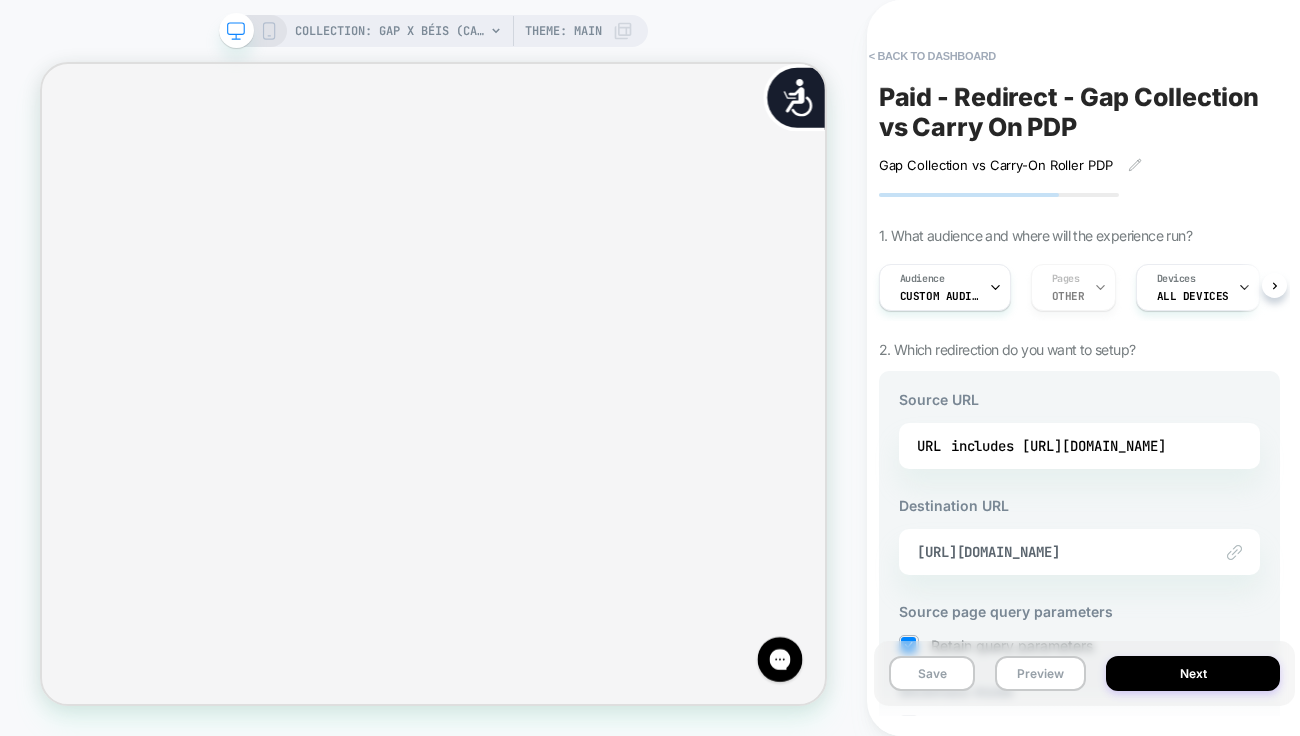 click on "Theme: MAIN" at bounding box center (563, 31) 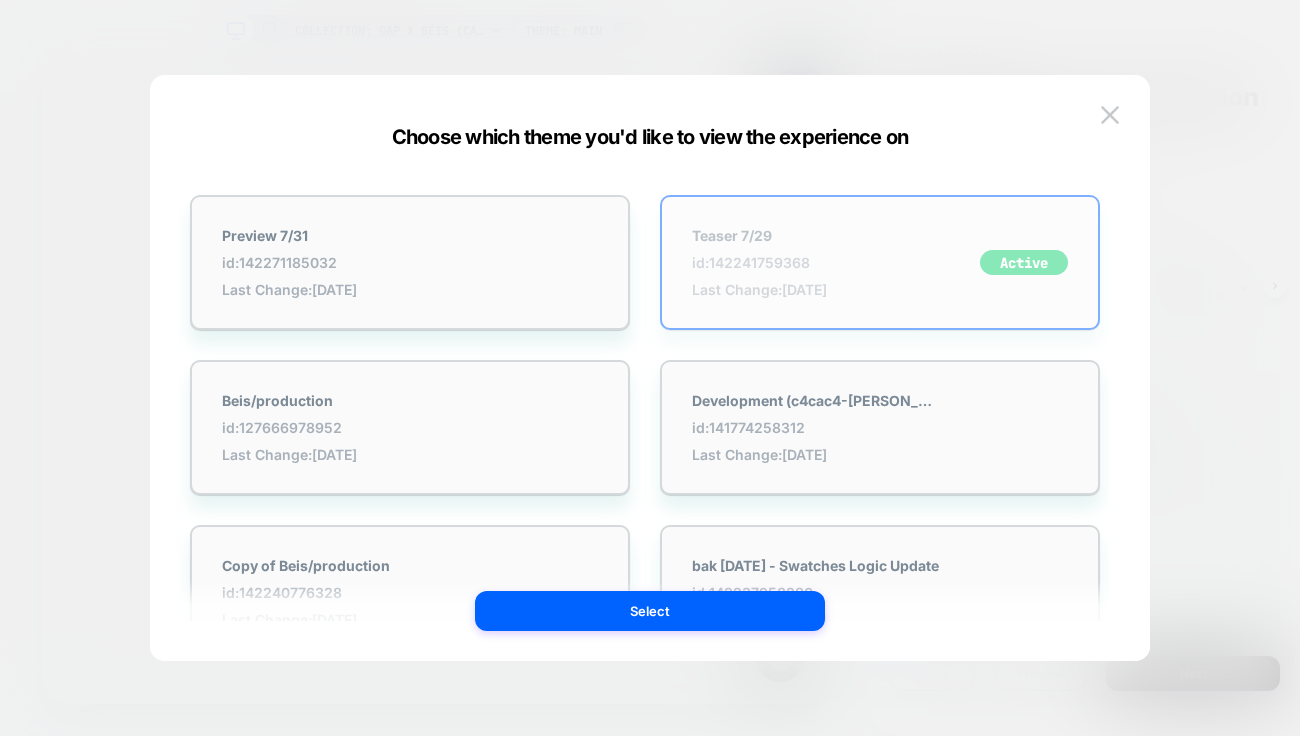 scroll, scrollTop: 0, scrollLeft: 0, axis: both 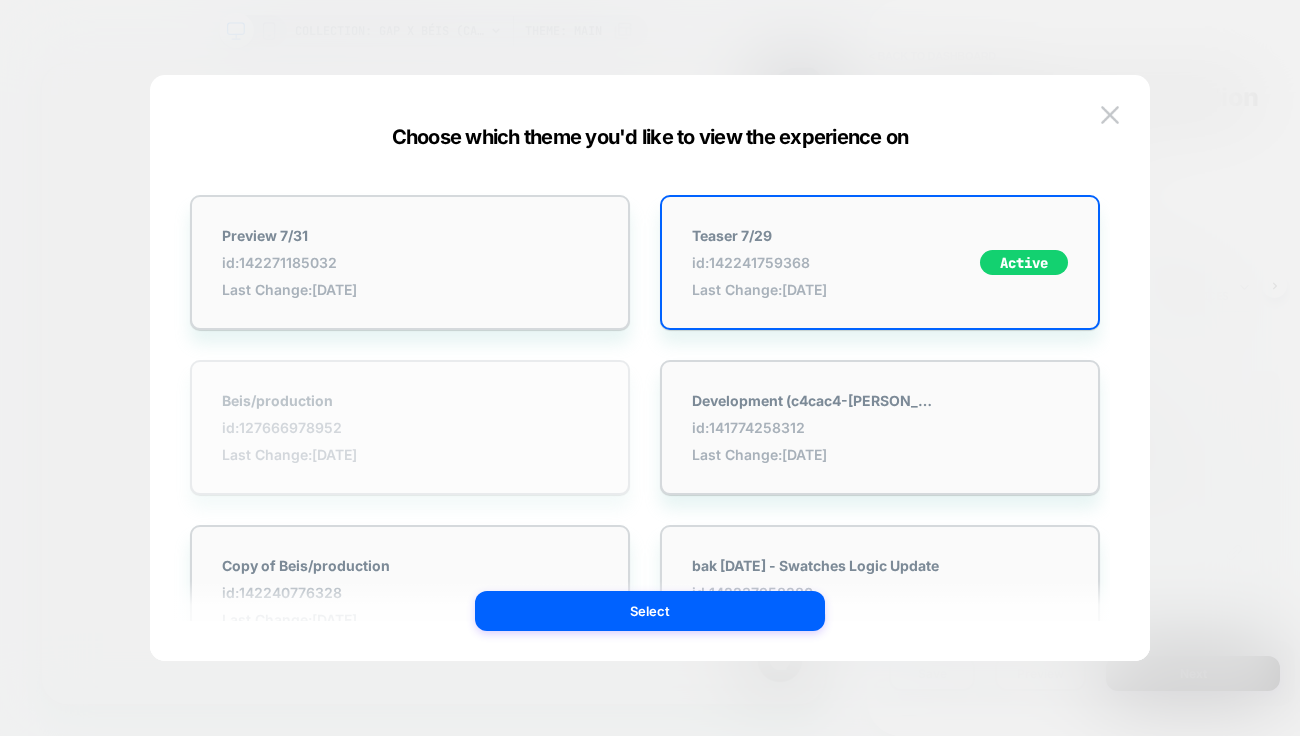 click on "Beis/production id:  127666978952 Last Change:  [DATE]" at bounding box center (410, 427) 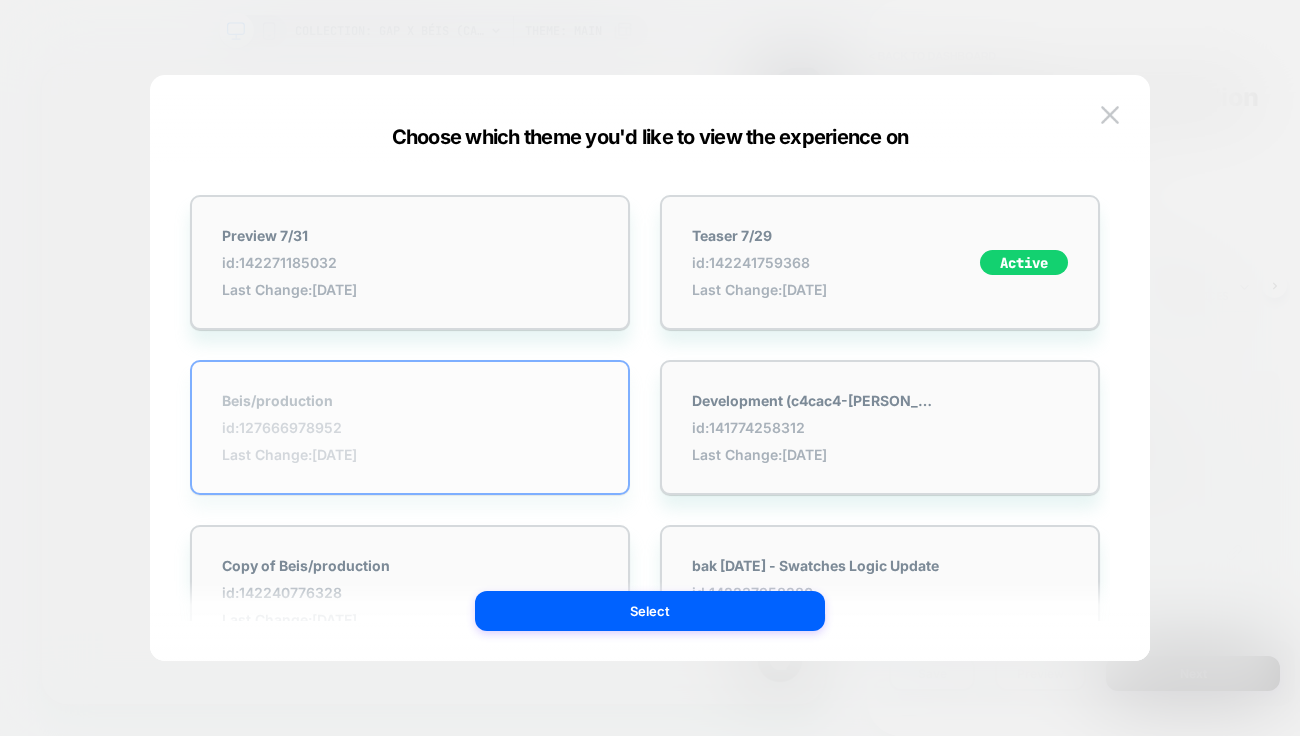 scroll, scrollTop: 0, scrollLeft: 2120, axis: horizontal 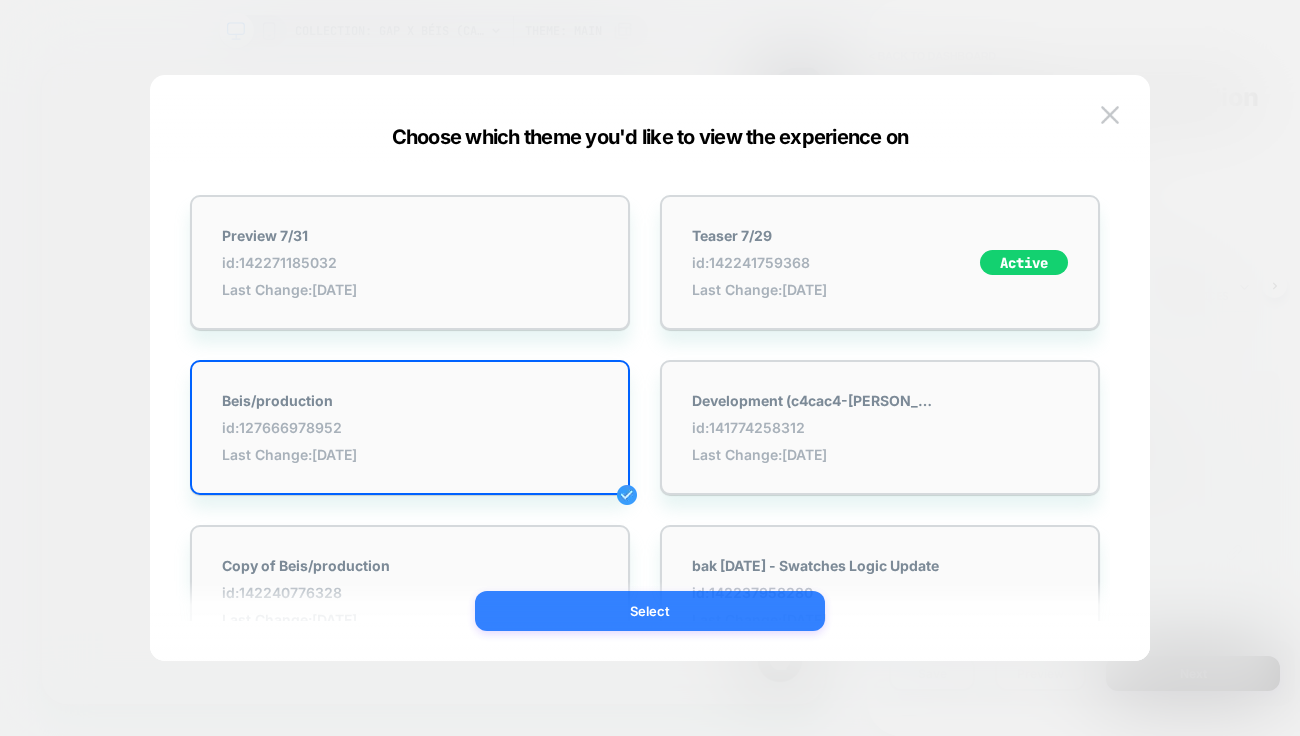 click on "Select" at bounding box center (650, 611) 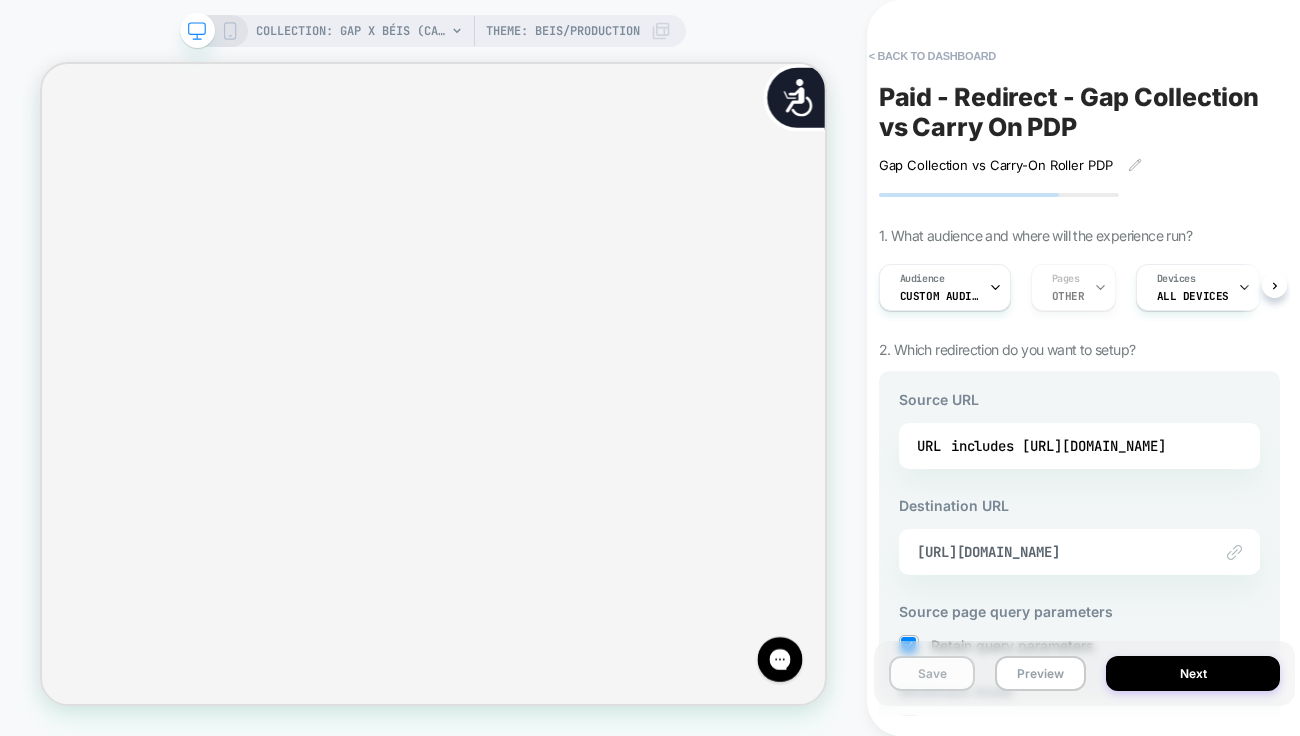 click on "Save" at bounding box center [932, 673] 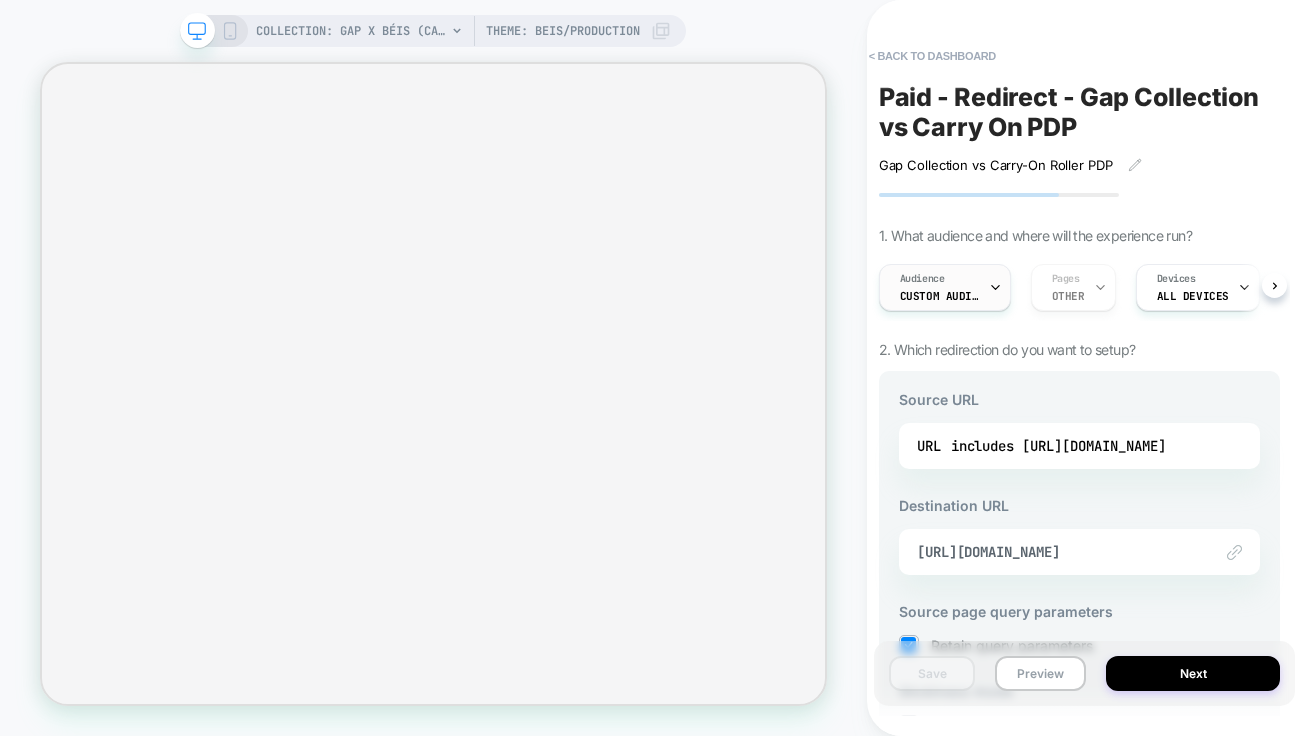 scroll, scrollTop: 0, scrollLeft: 0, axis: both 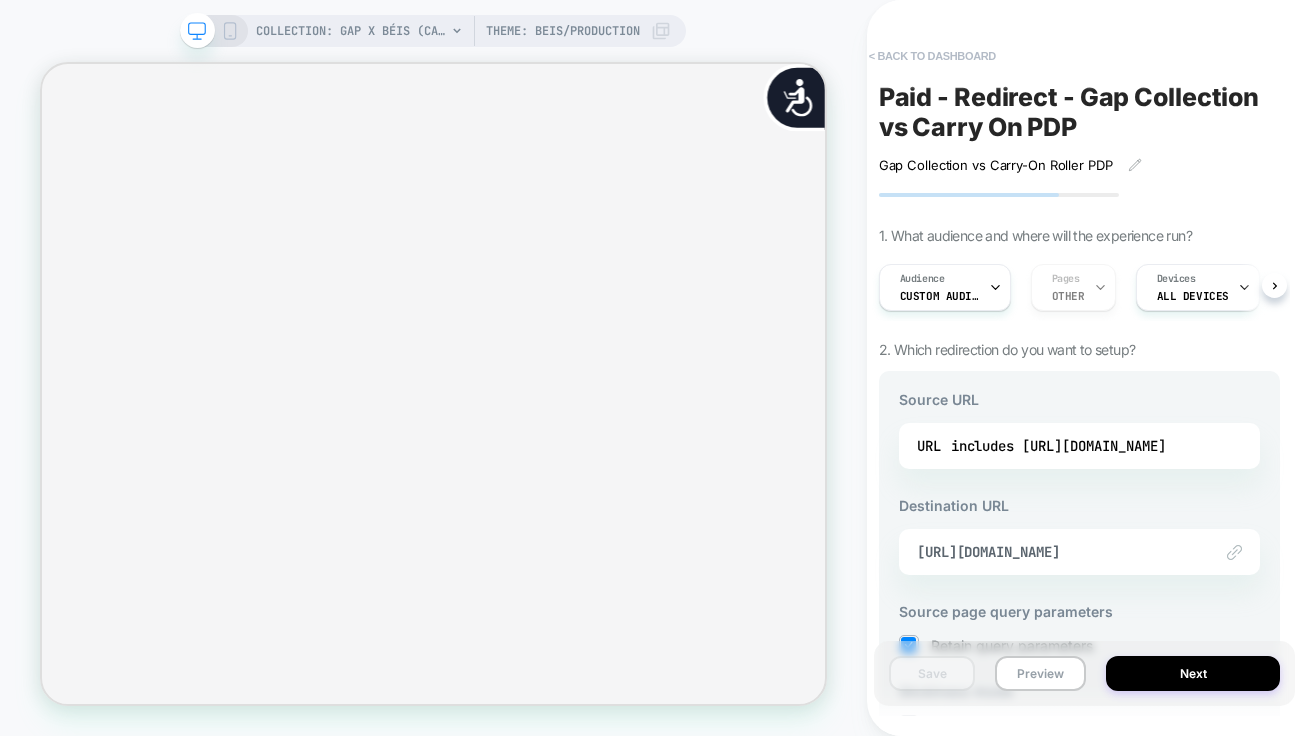 click on "< back to dashboard" at bounding box center [932, 56] 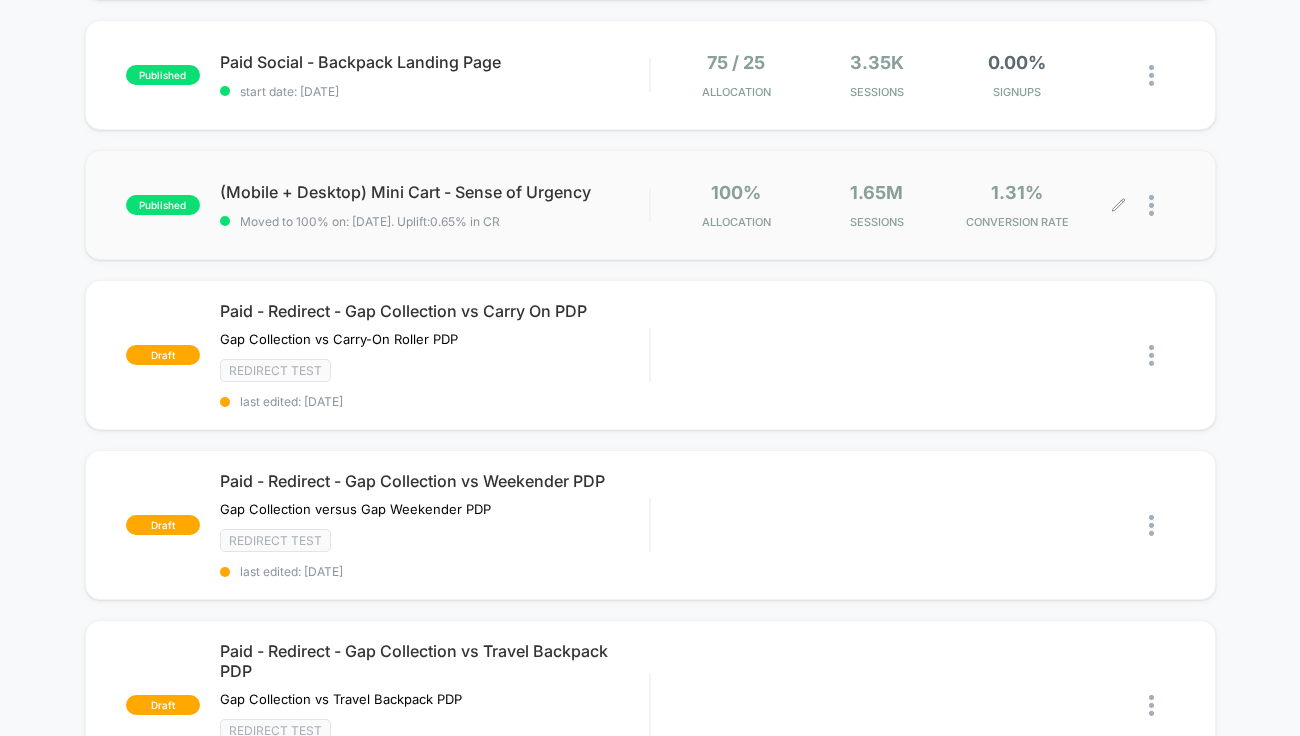 scroll, scrollTop: 1194, scrollLeft: 0, axis: vertical 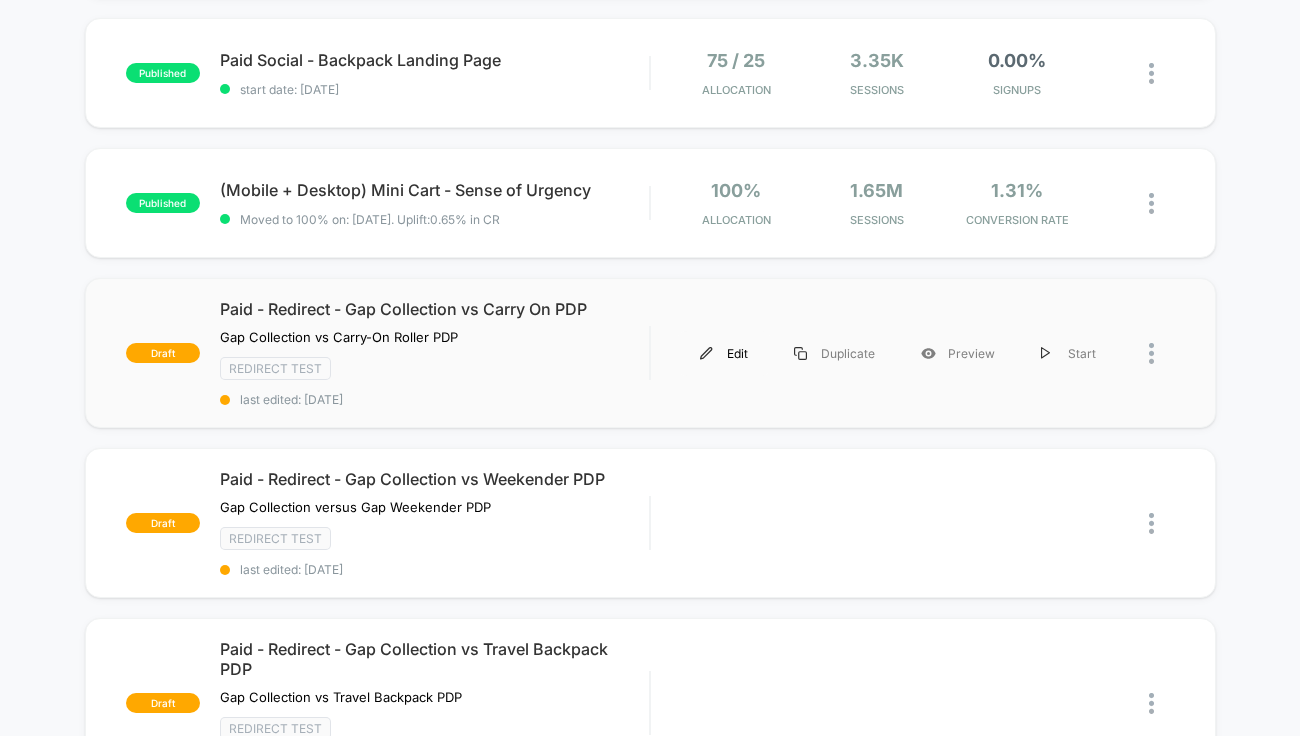click on "Edit" at bounding box center (724, 353) 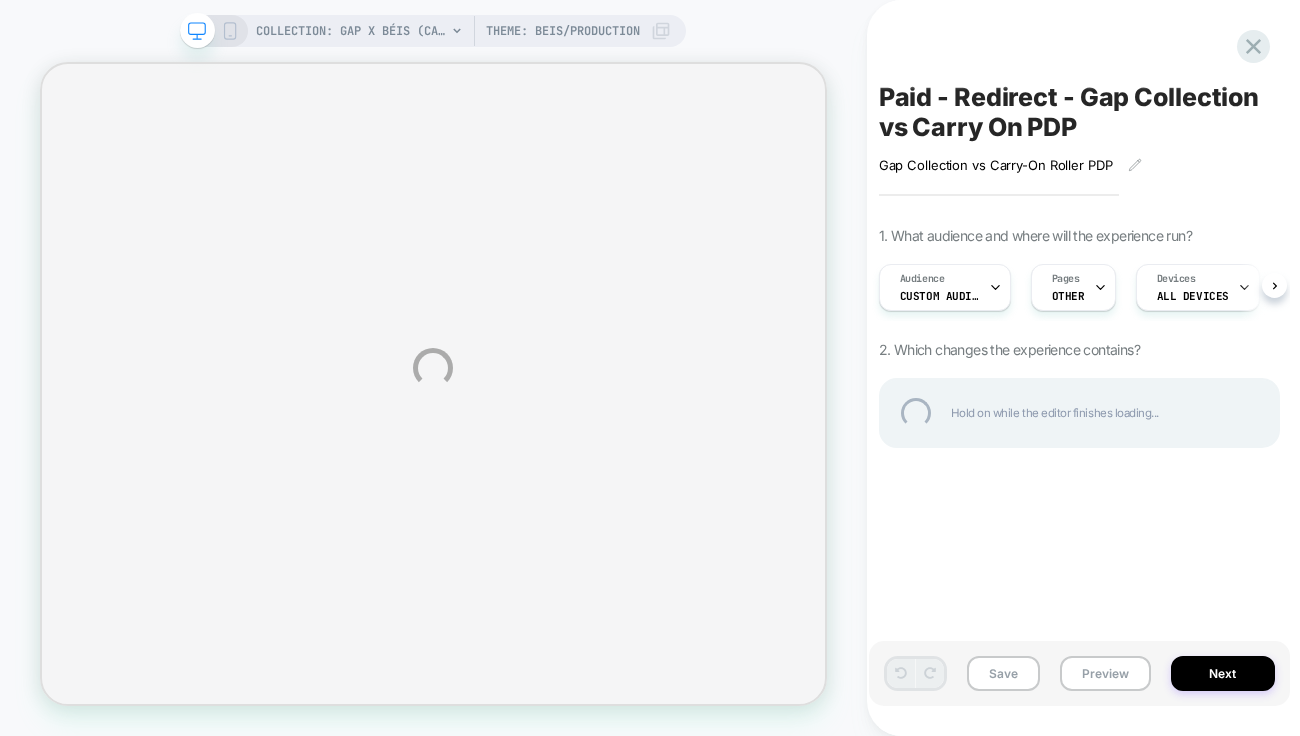 scroll, scrollTop: 0, scrollLeft: 0, axis: both 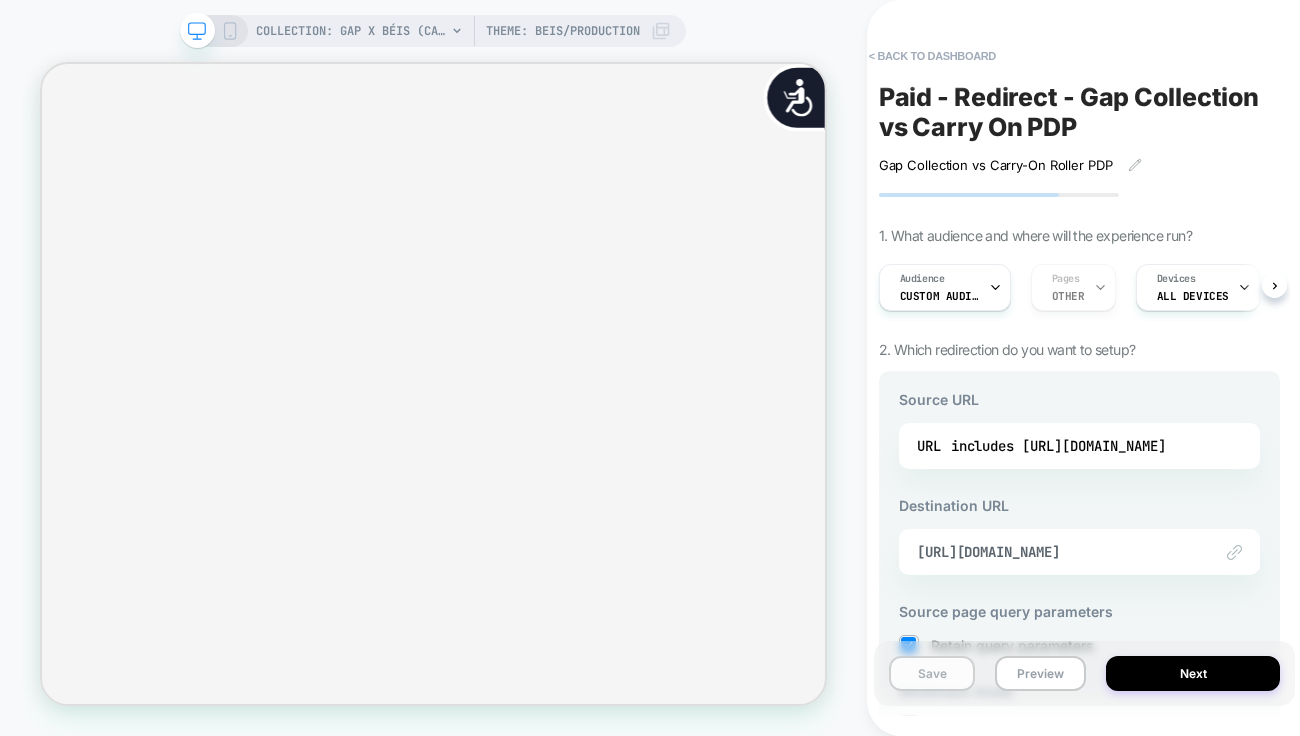click on "Save" at bounding box center (932, 673) 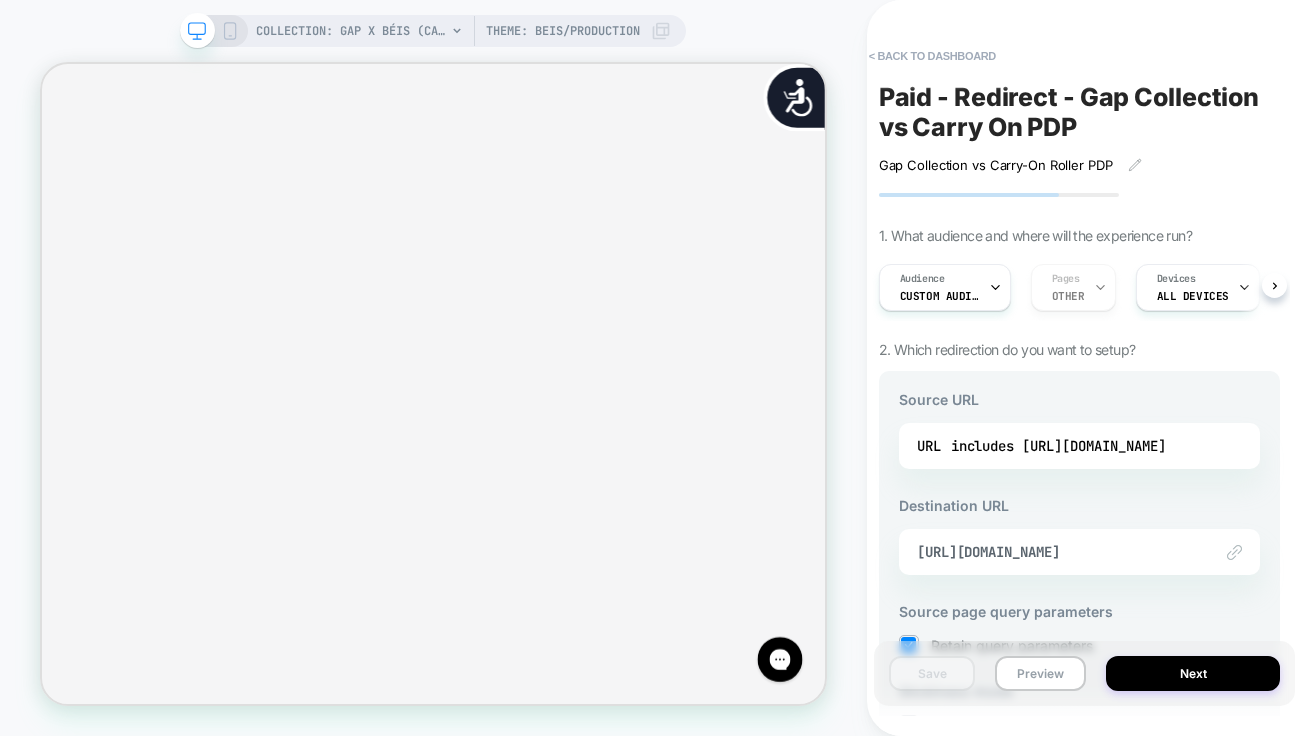 scroll, scrollTop: 0, scrollLeft: 0, axis: both 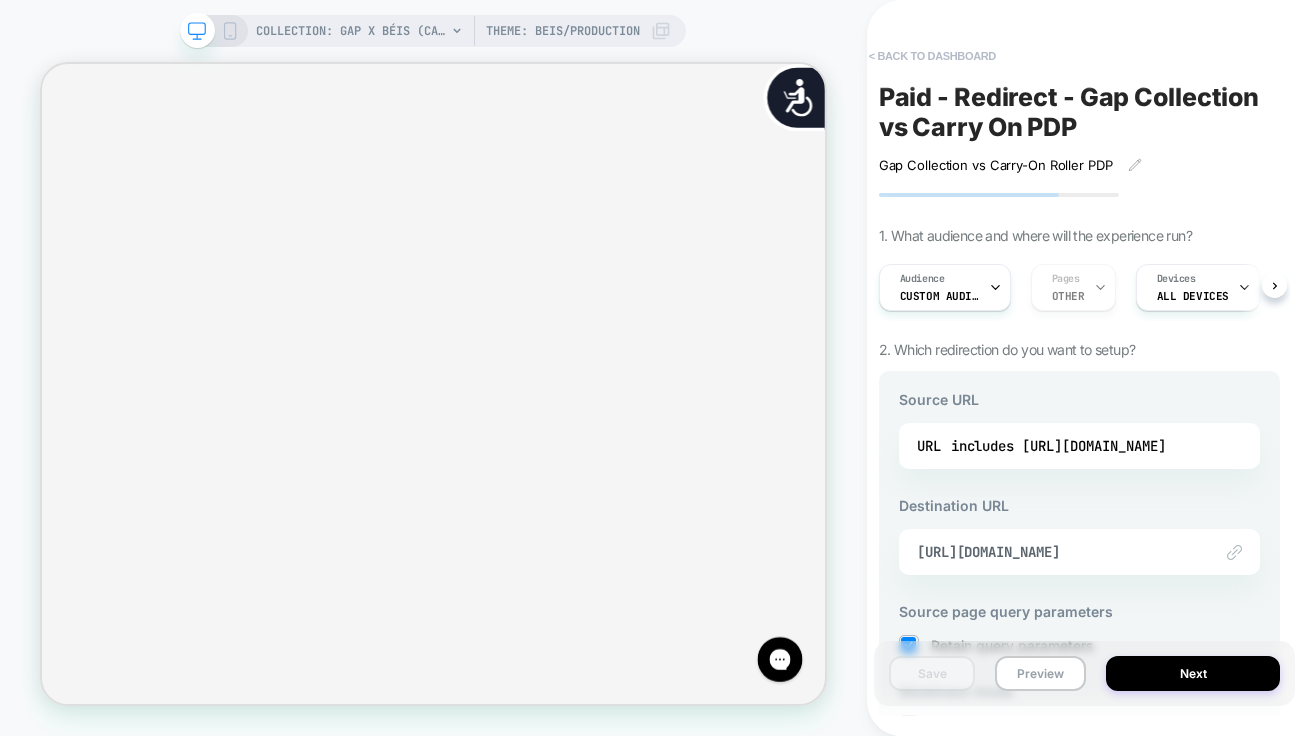click on "< back to dashboard" at bounding box center (932, 56) 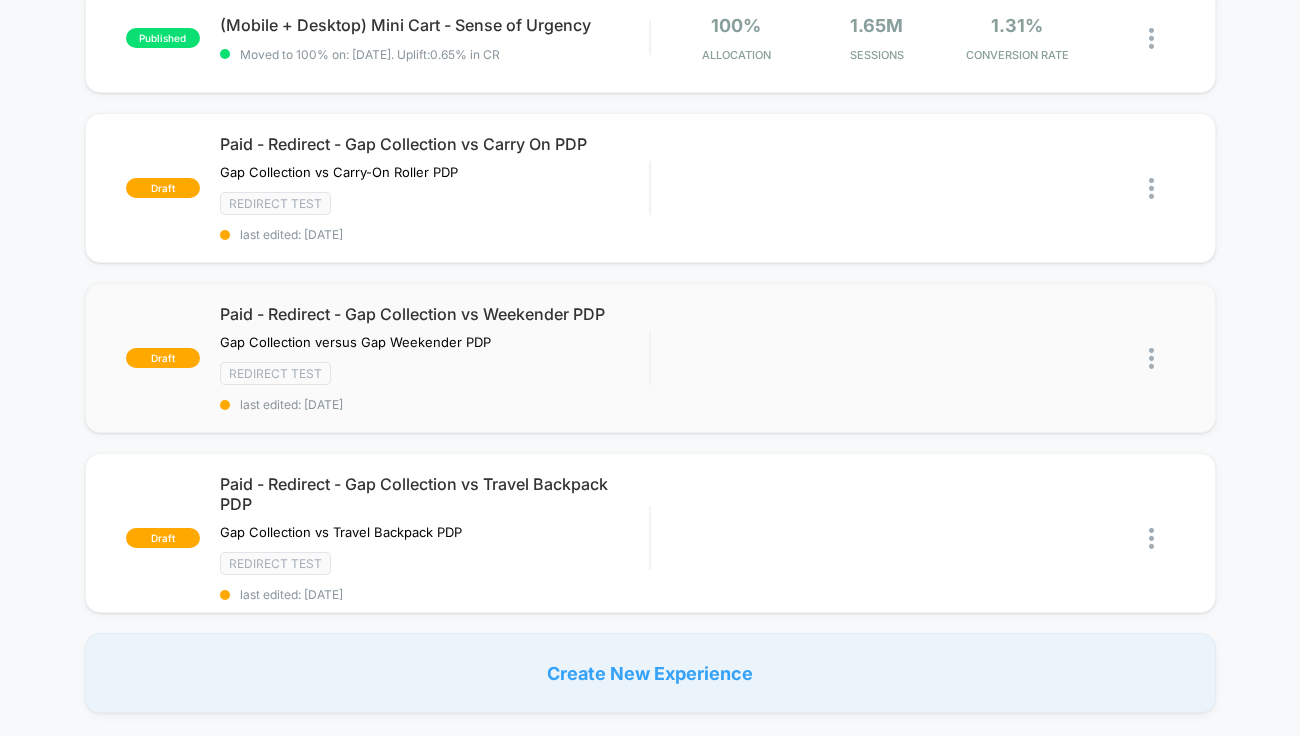 scroll, scrollTop: 1378, scrollLeft: 0, axis: vertical 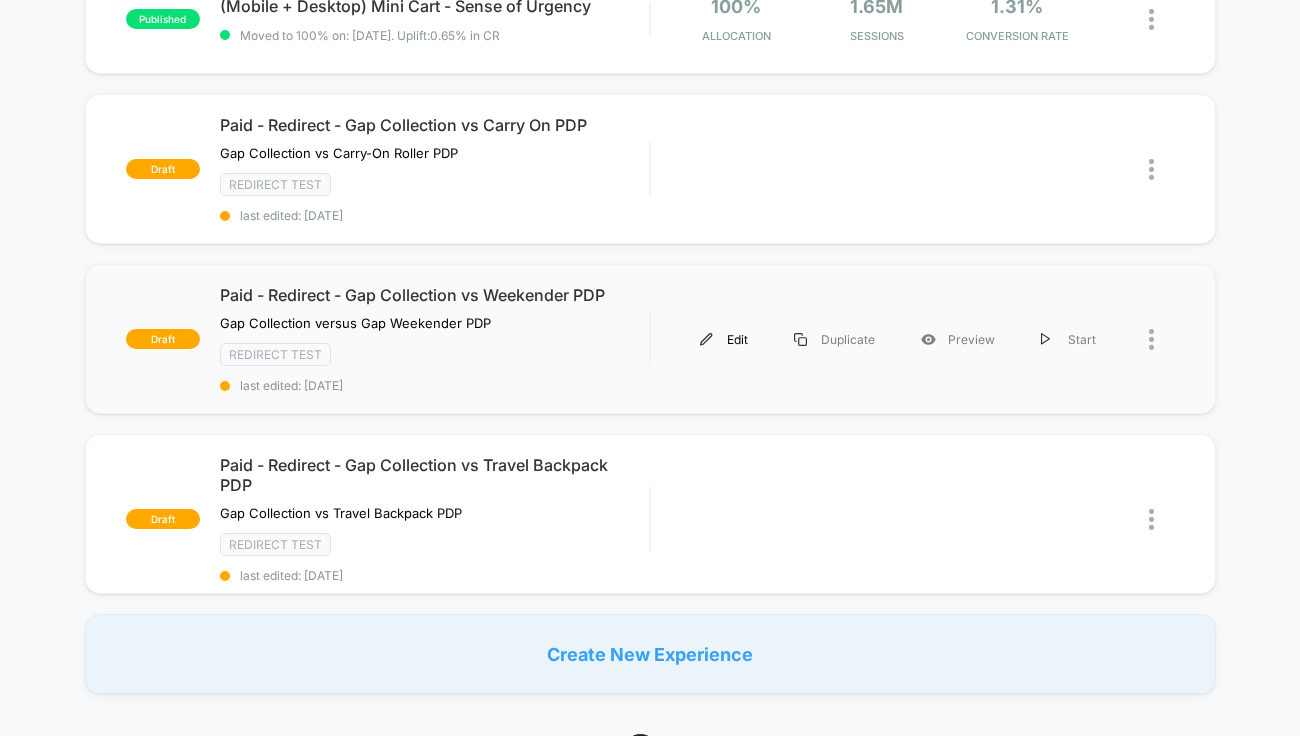 click on "Edit" at bounding box center [724, 339] 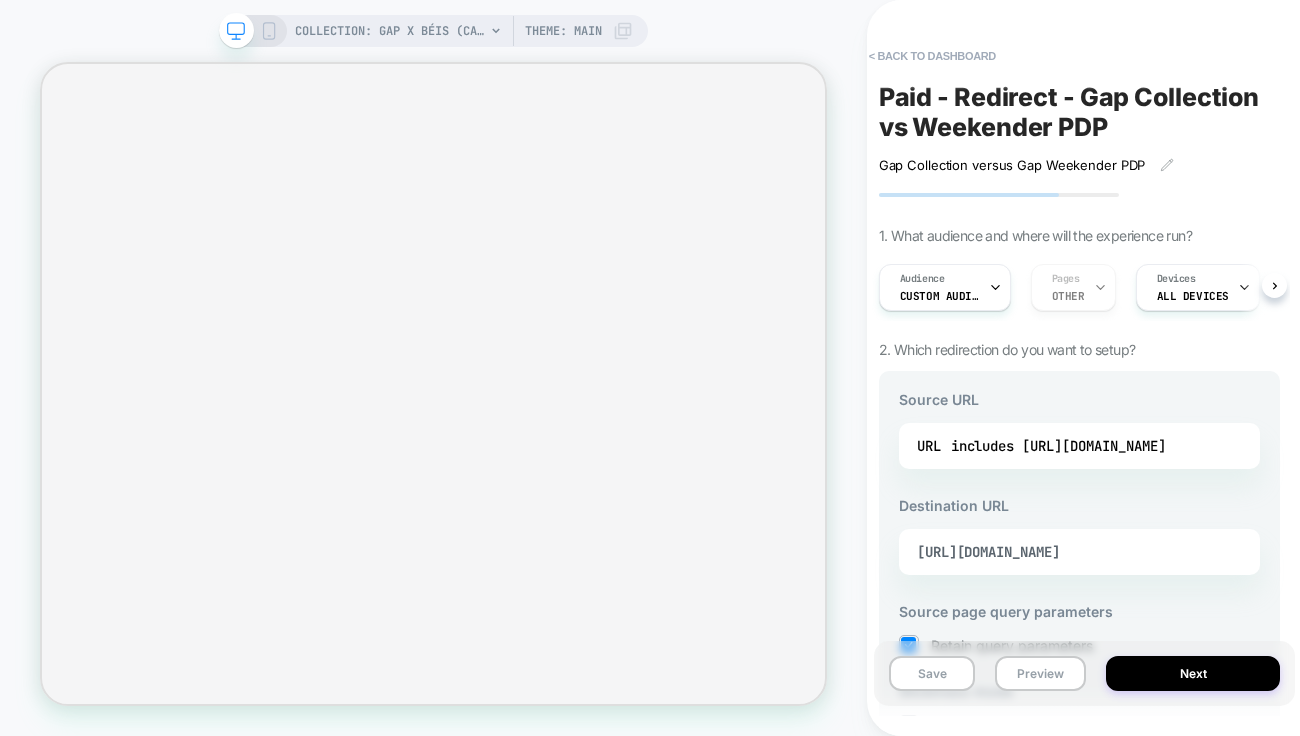 scroll, scrollTop: 0, scrollLeft: 0, axis: both 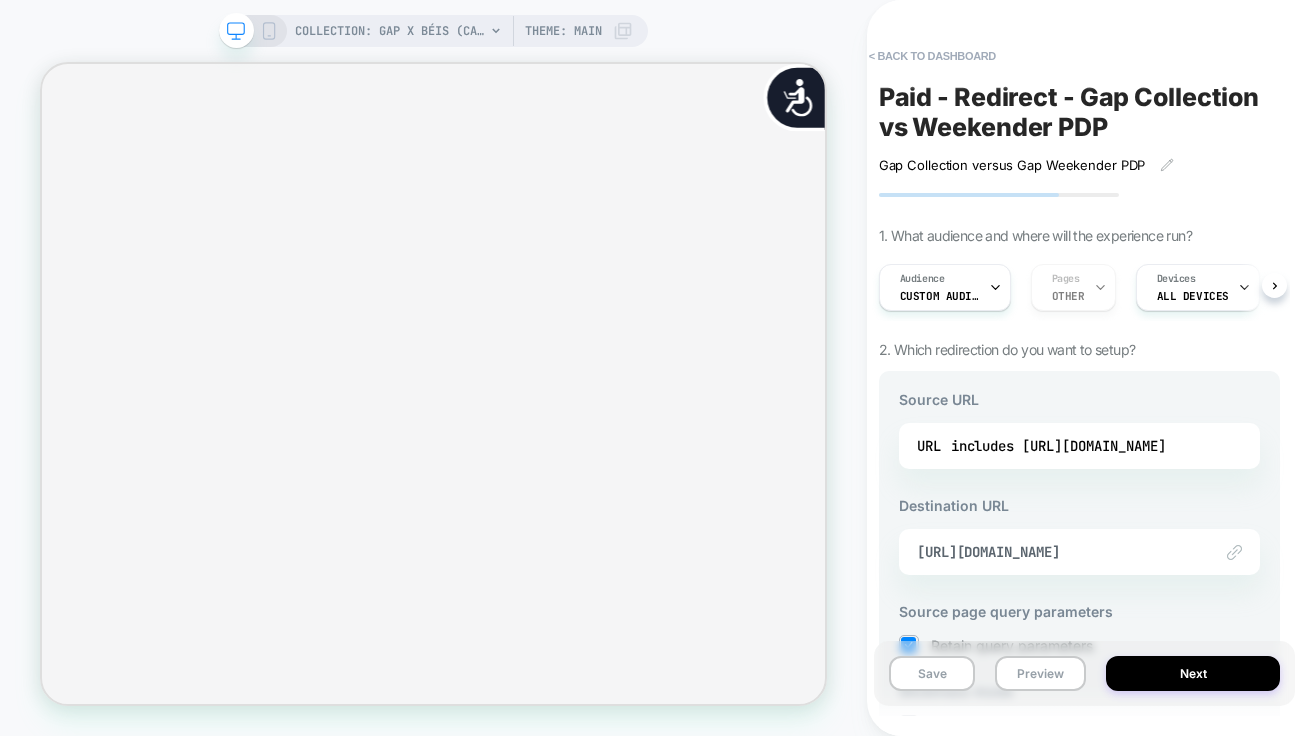click on "Theme: MAIN" at bounding box center (563, 31) 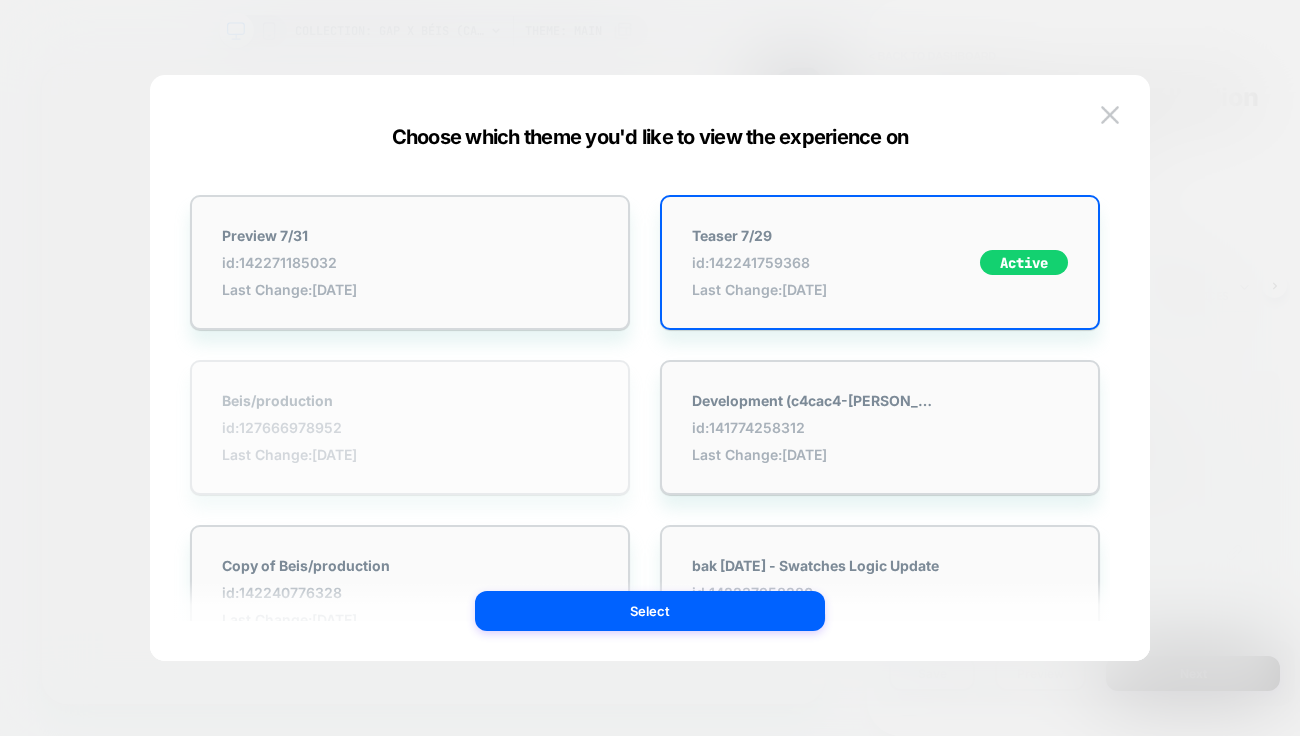 scroll, scrollTop: 0, scrollLeft: 1060, axis: horizontal 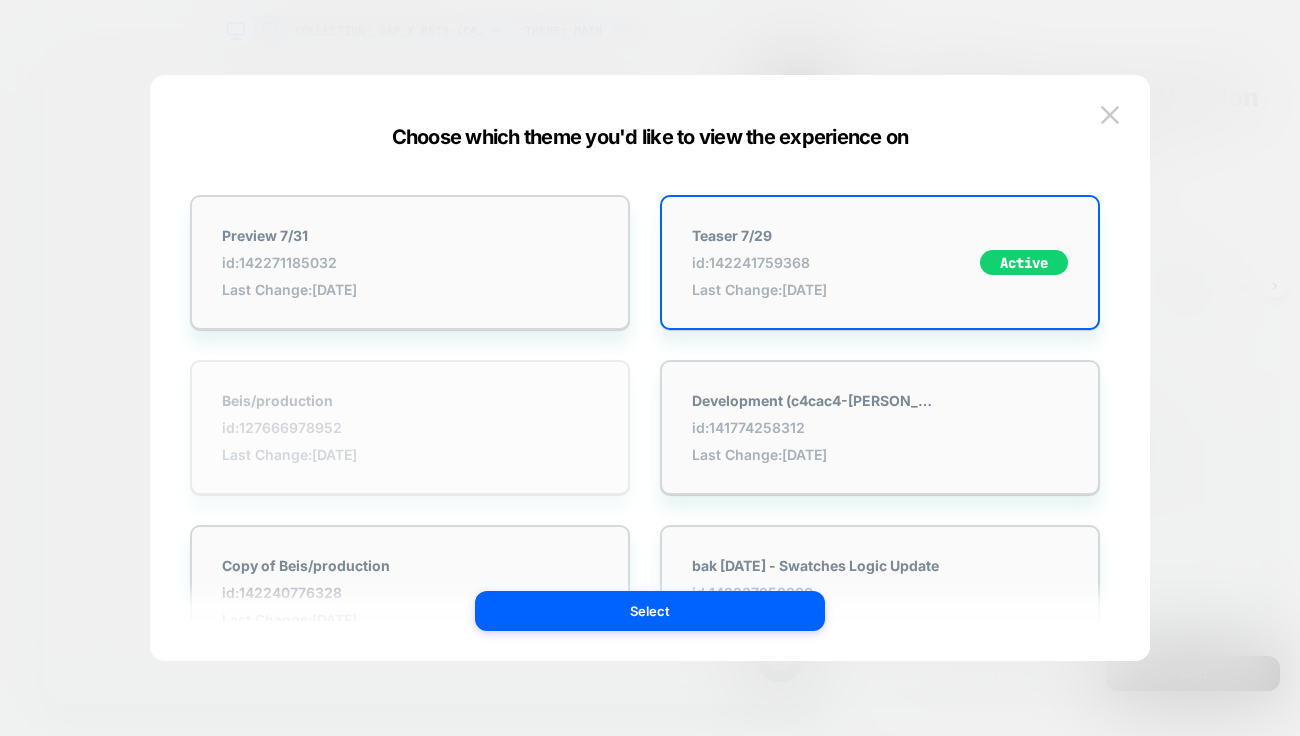 click on "Beis/production id:  127666978952 Last Change:  [DATE]" at bounding box center (289, 427) 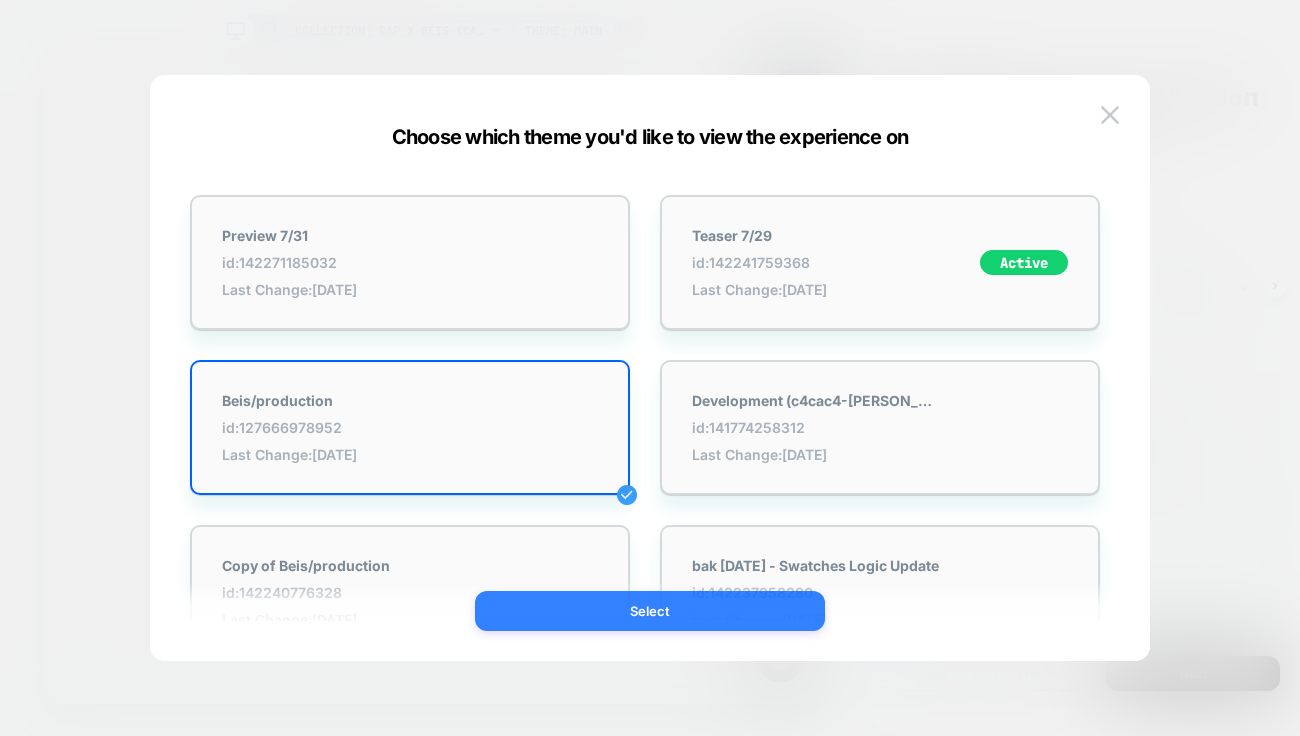 click on "Select" at bounding box center [650, 611] 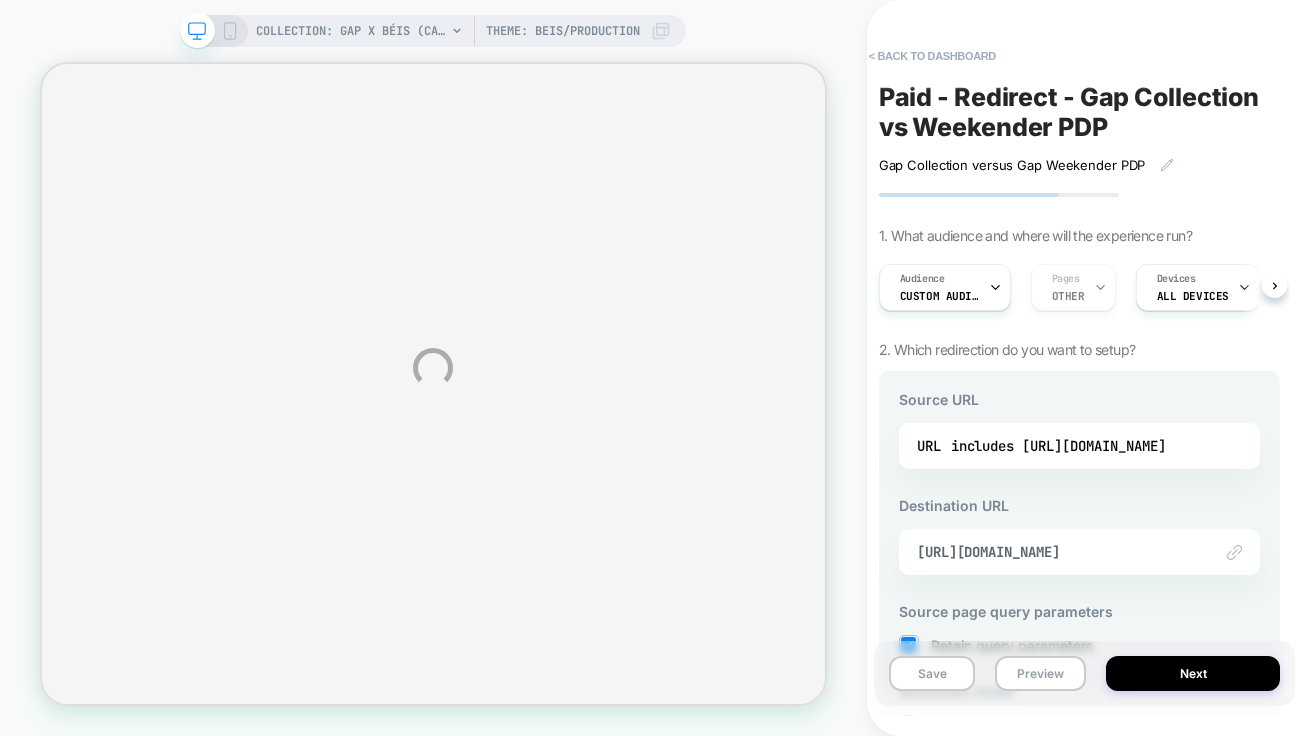scroll, scrollTop: 0, scrollLeft: 0, axis: both 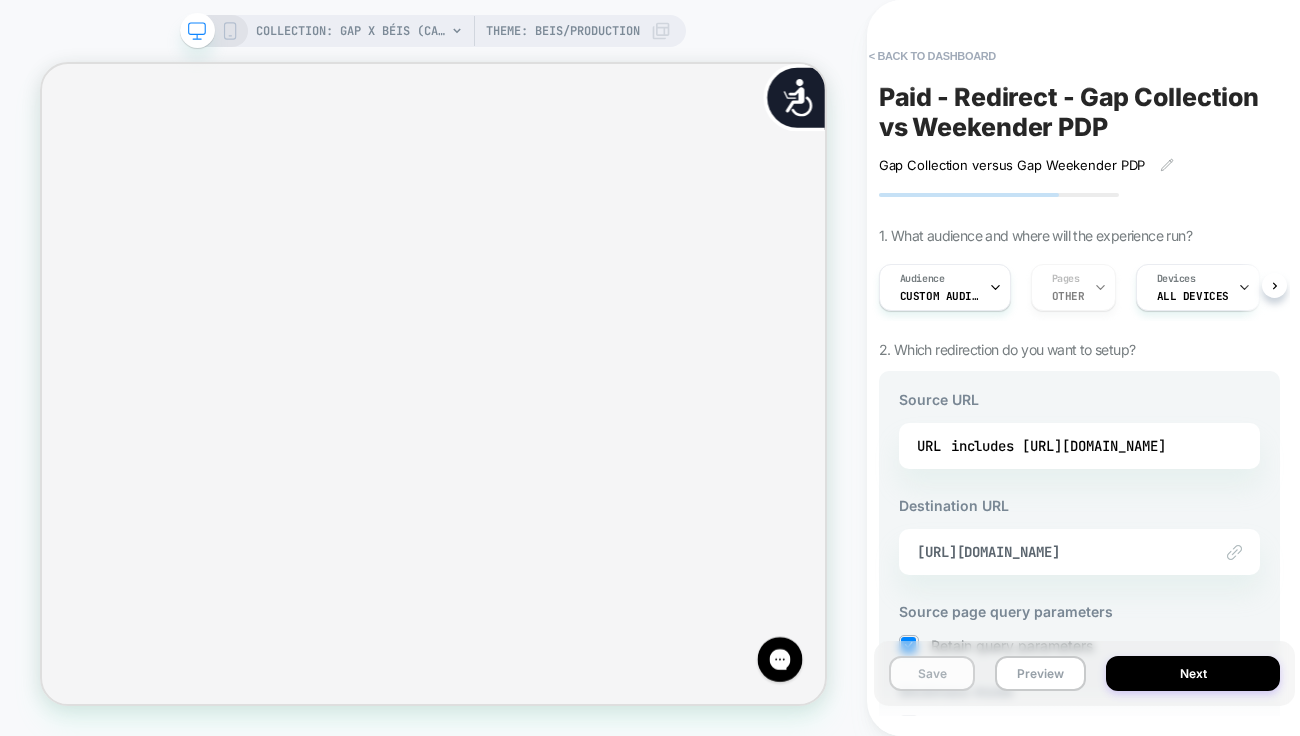 click on "Save" at bounding box center [932, 673] 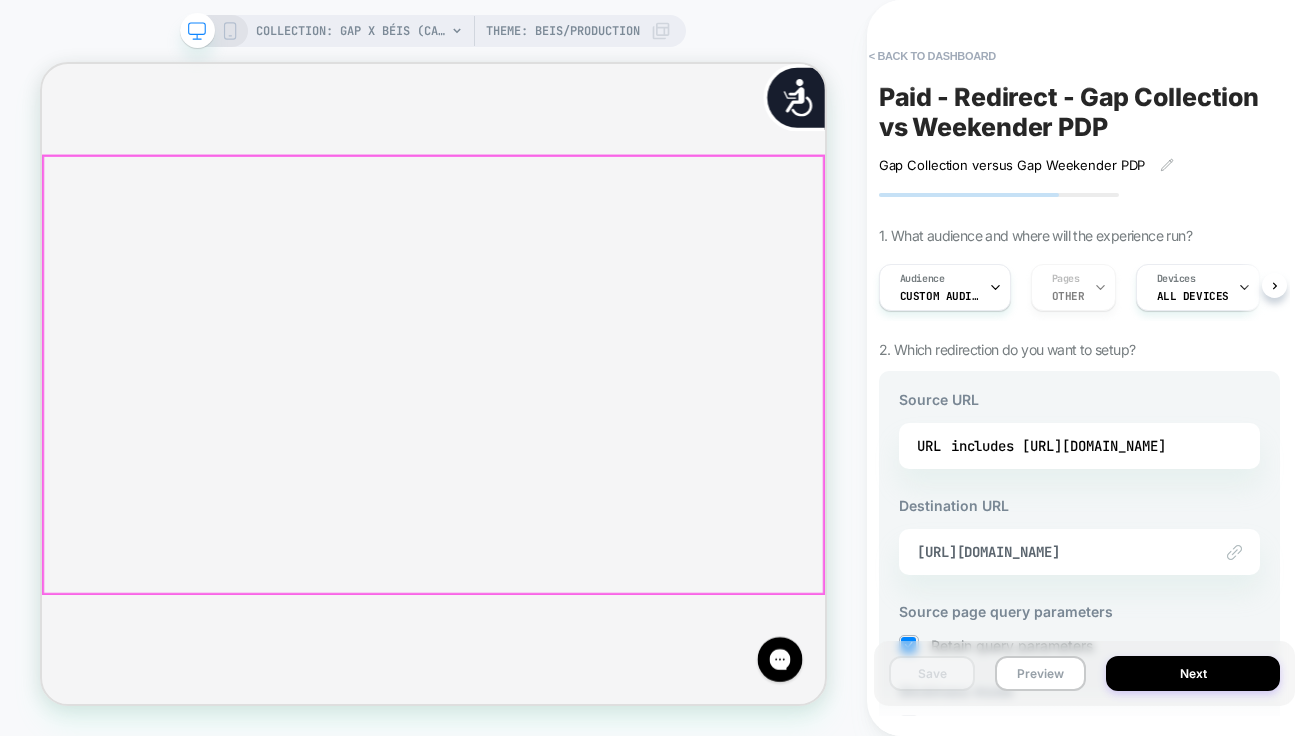 scroll, scrollTop: 0, scrollLeft: 2120, axis: horizontal 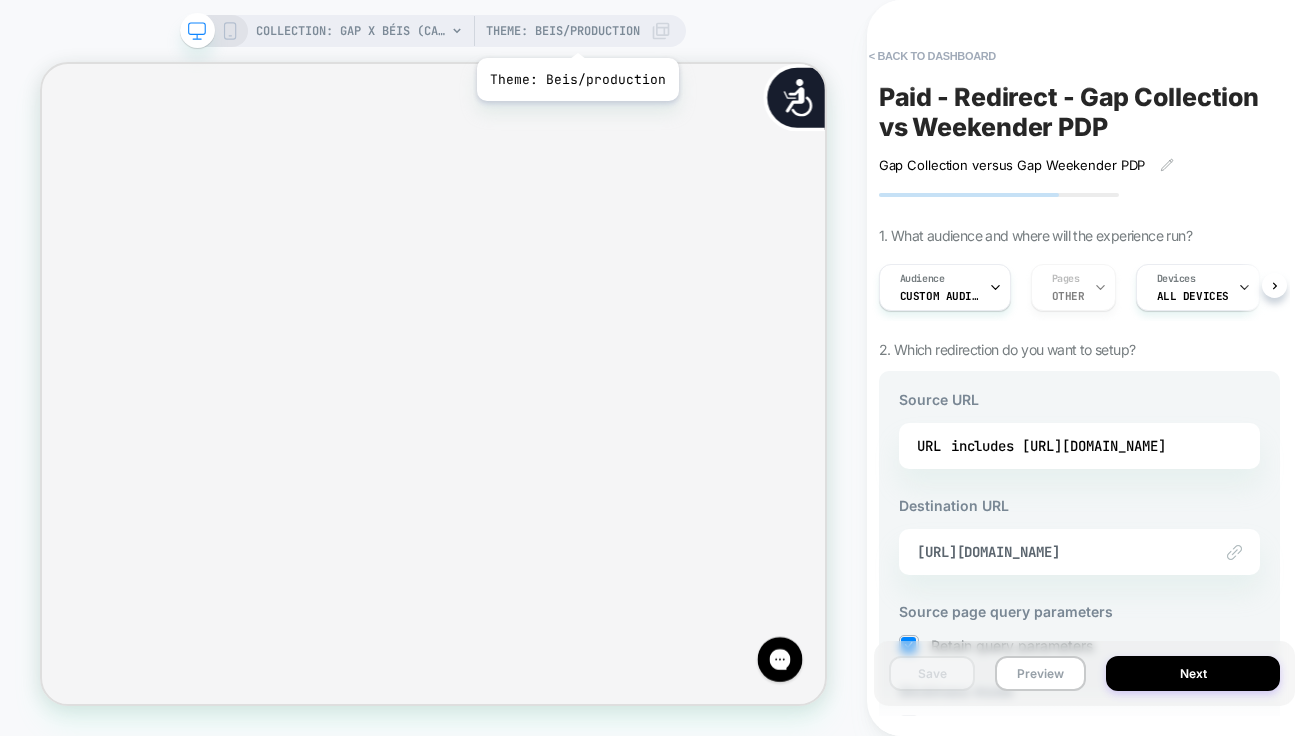 click on "Theme: Beis/production" at bounding box center [563, 31] 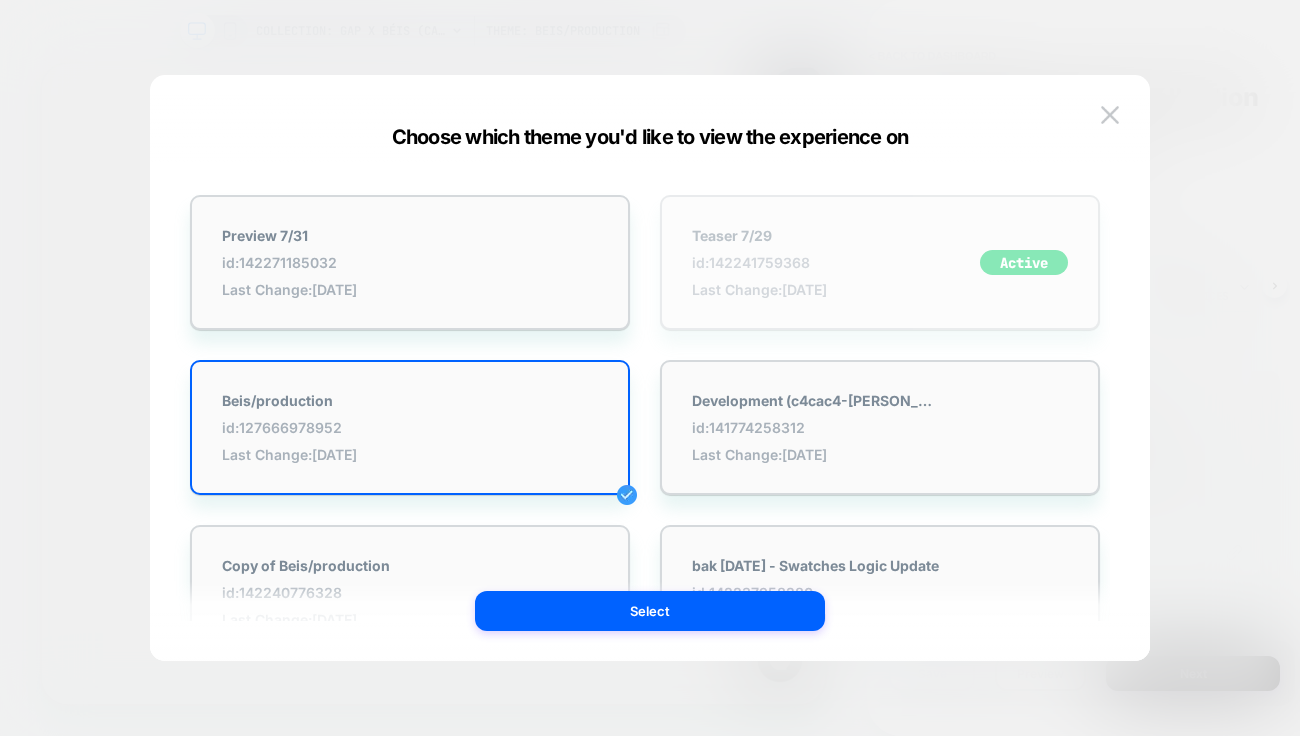 scroll, scrollTop: 0, scrollLeft: 1060, axis: horizontal 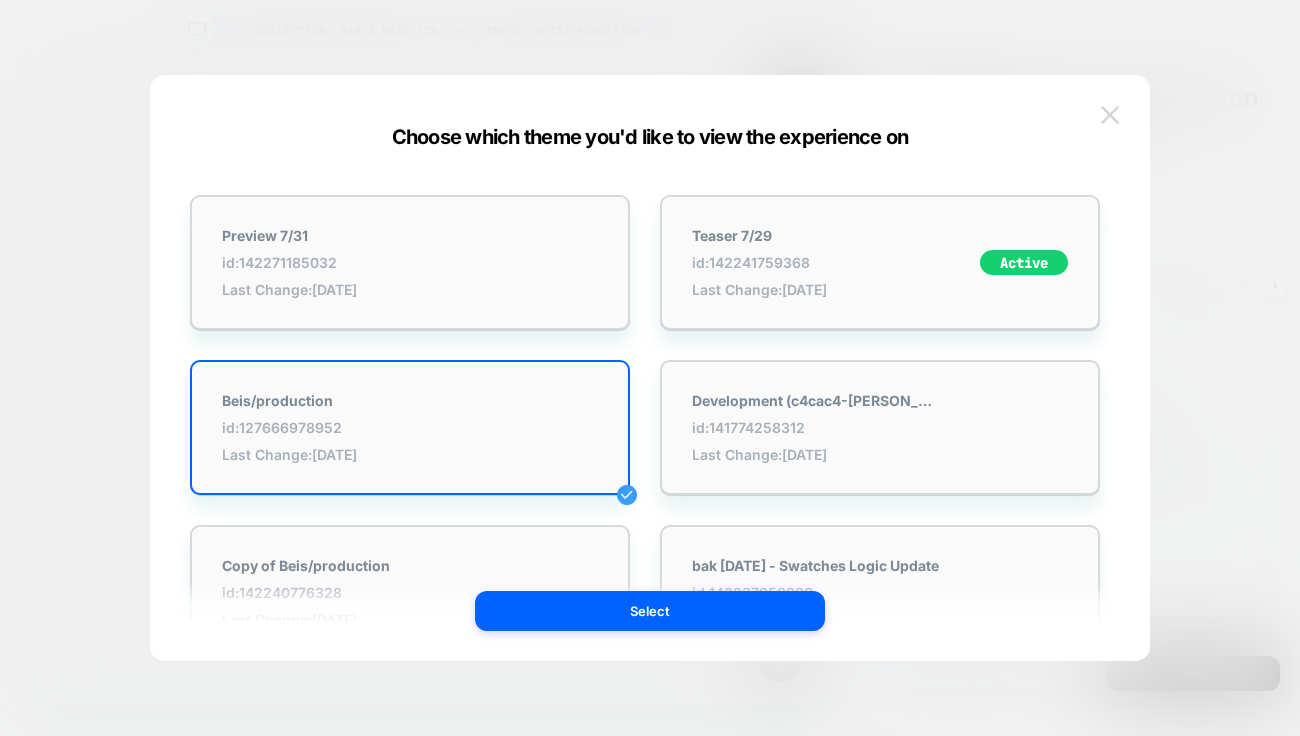 click at bounding box center [1110, 114] 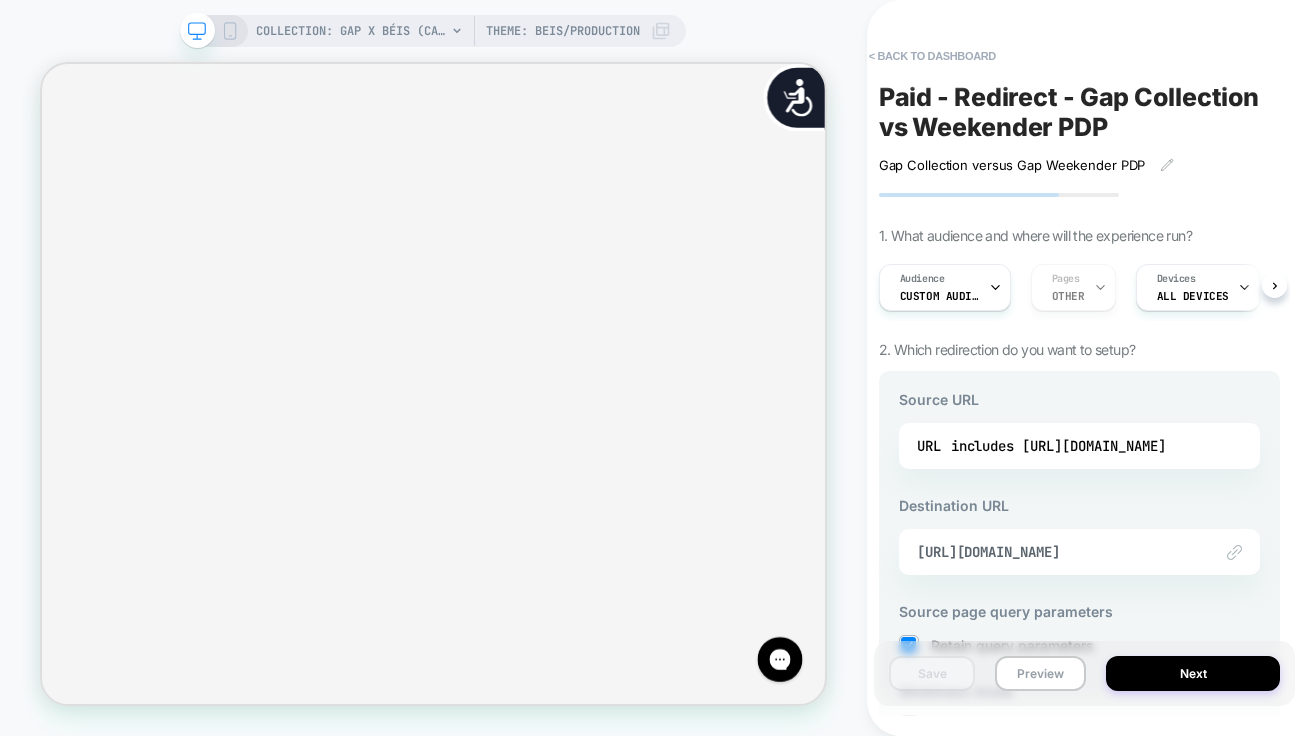 scroll, scrollTop: 0, scrollLeft: 2120, axis: horizontal 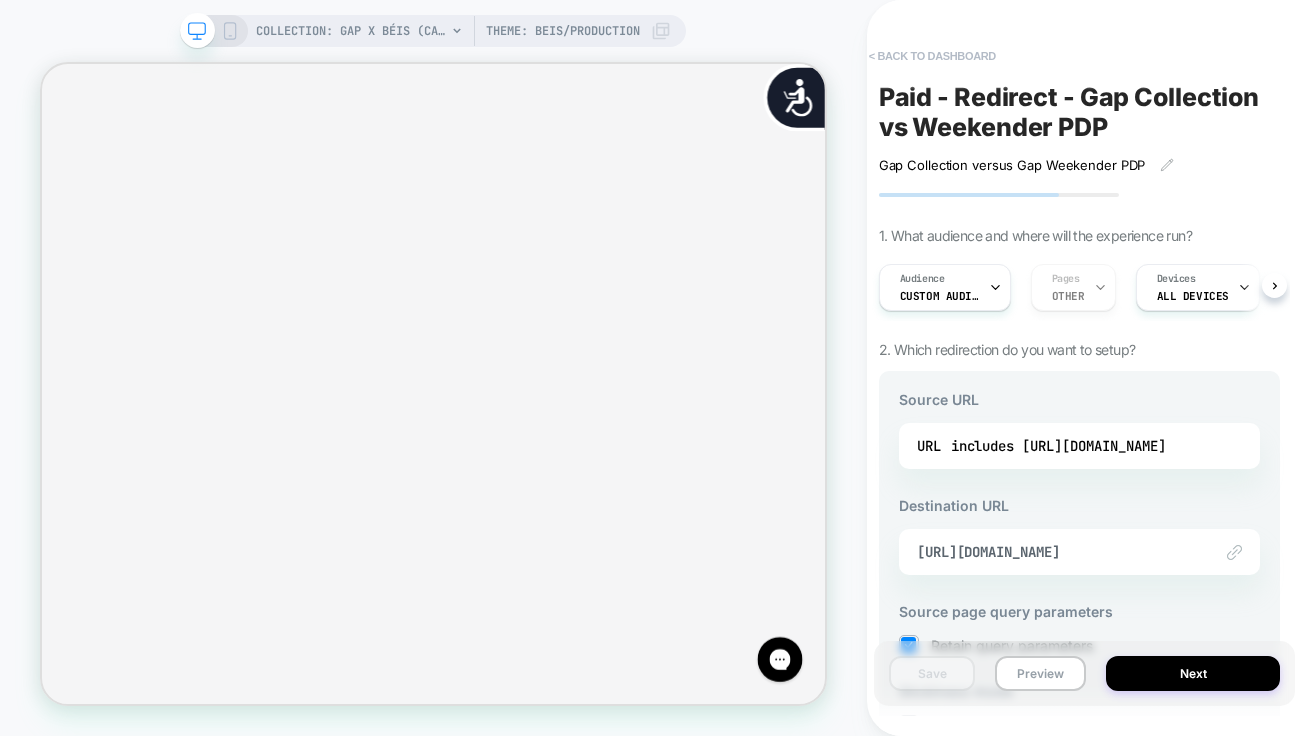 click on "< back to dashboard" at bounding box center (932, 56) 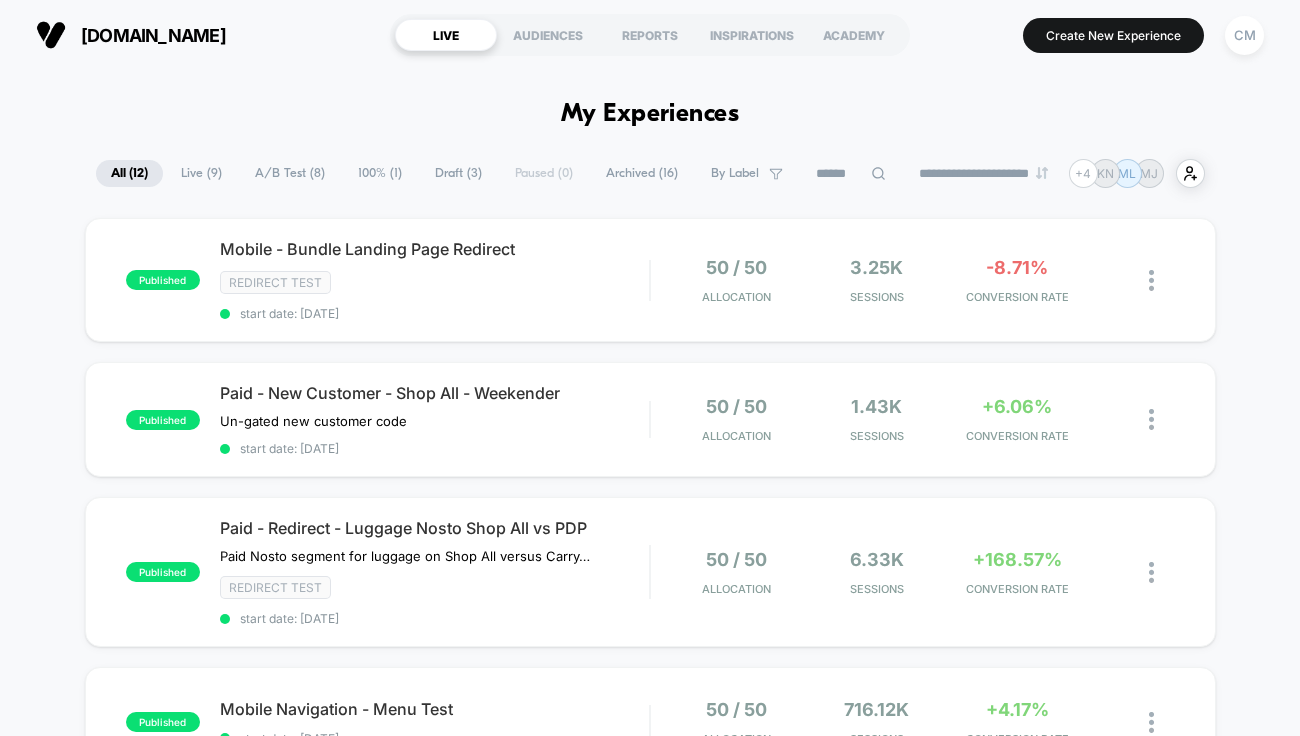 scroll, scrollTop: 4, scrollLeft: 0, axis: vertical 